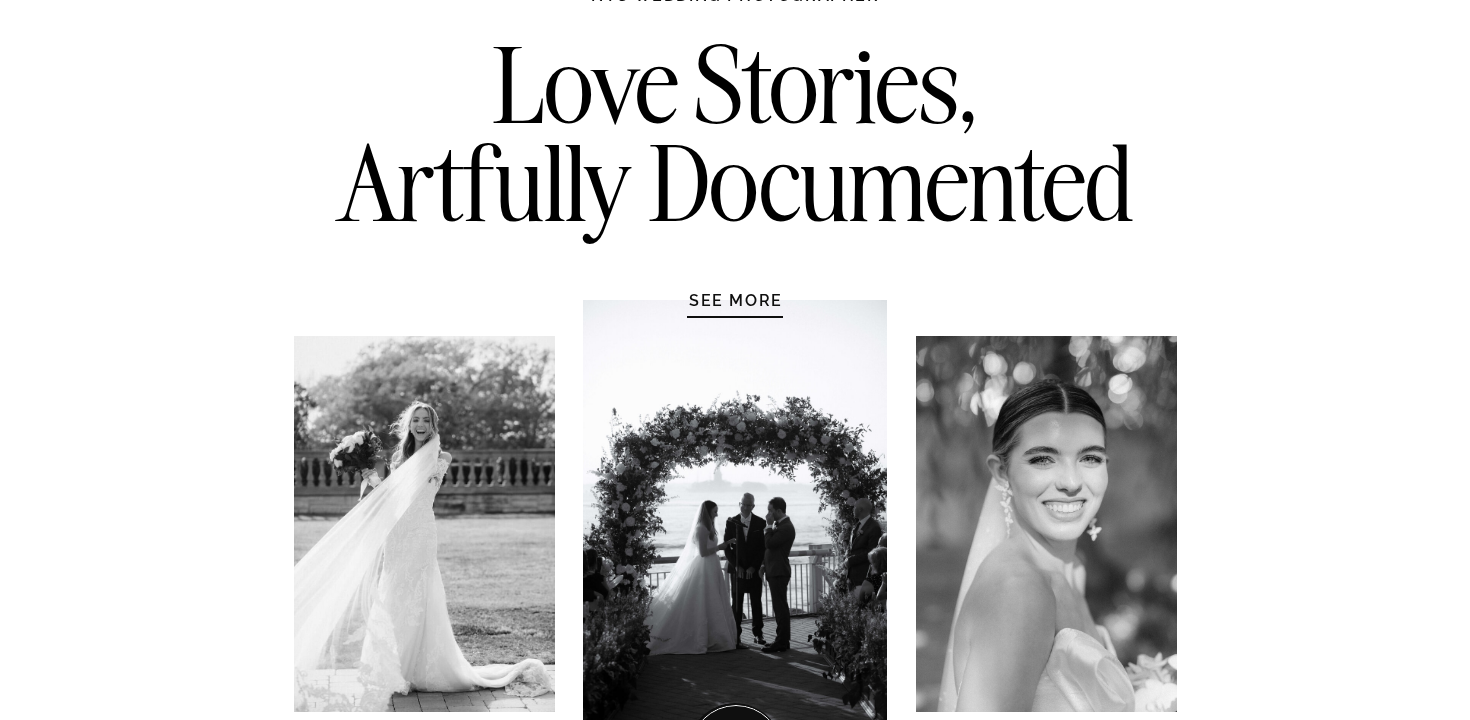 scroll, scrollTop: 0, scrollLeft: 0, axis: both 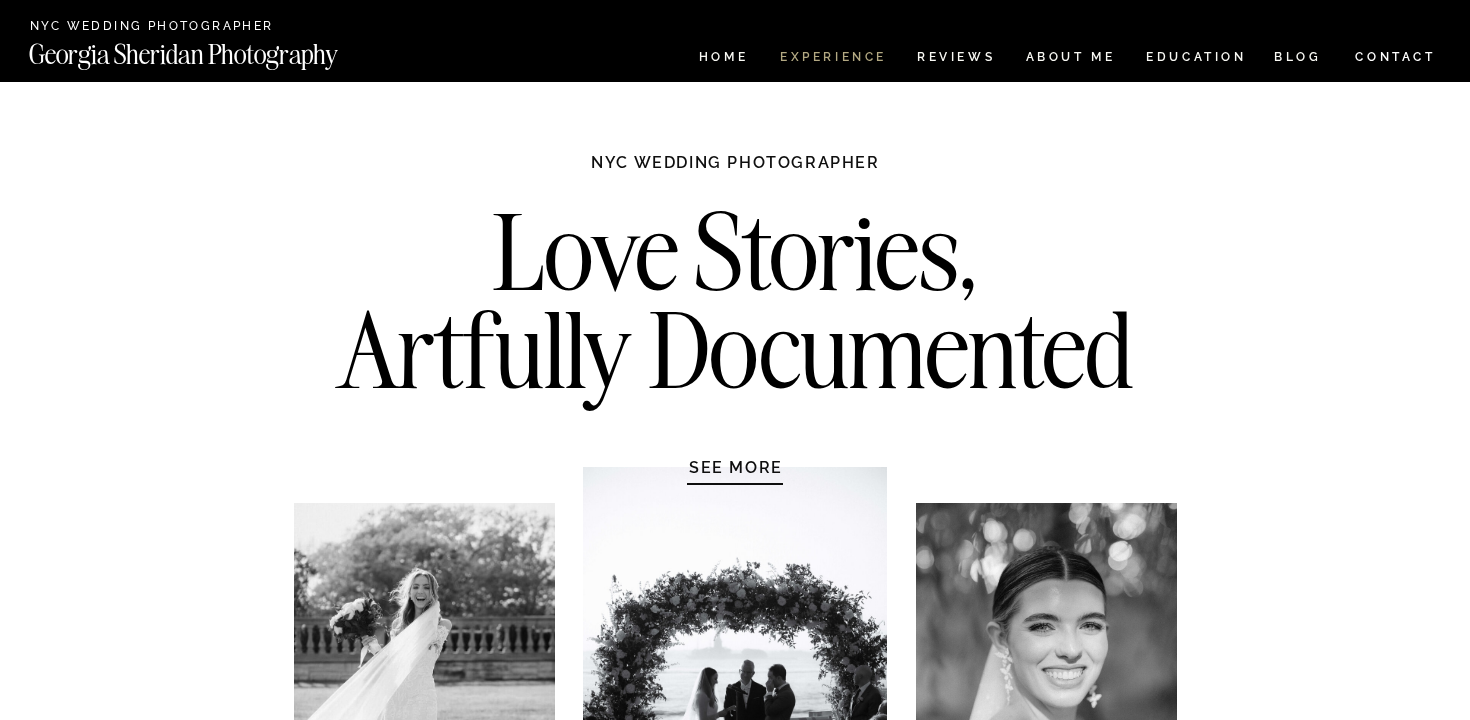 click on "Experience" at bounding box center (832, 59) 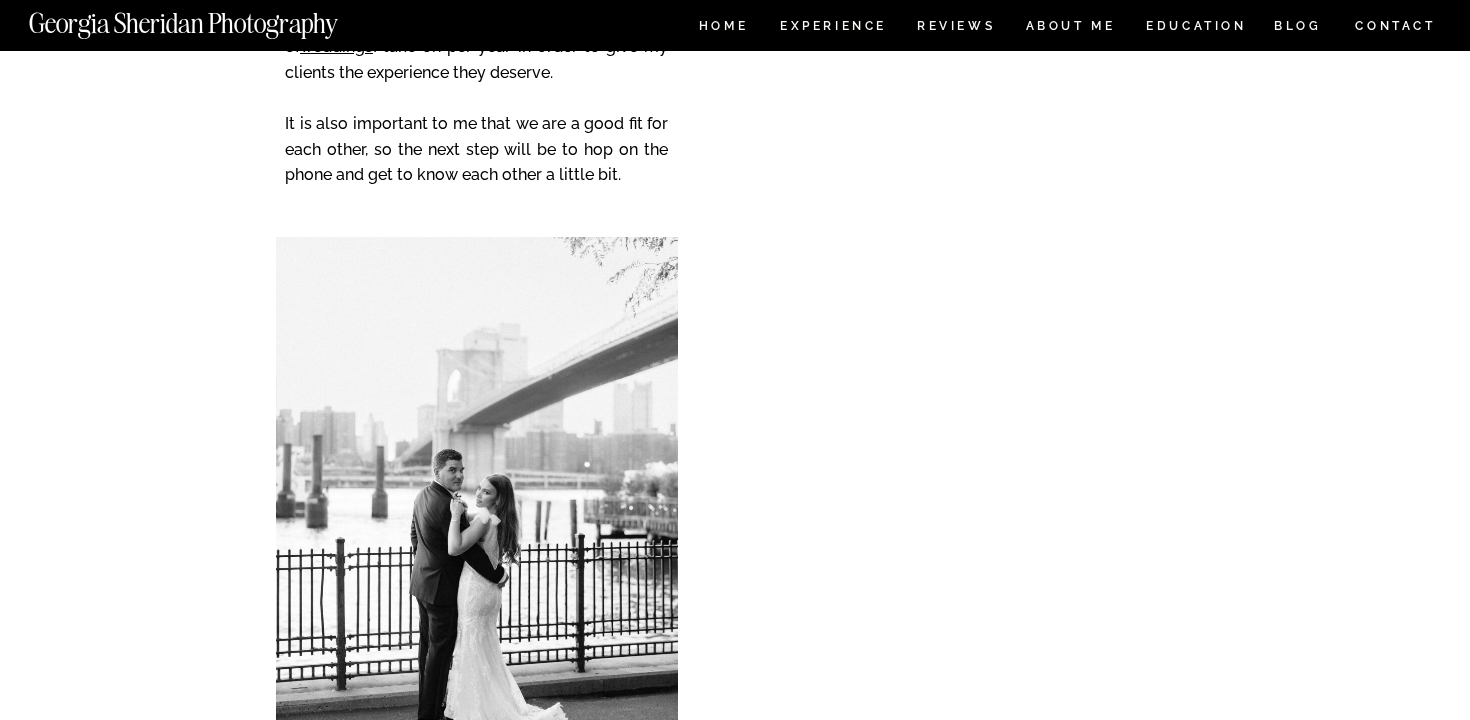 scroll, scrollTop: 8358, scrollLeft: 0, axis: vertical 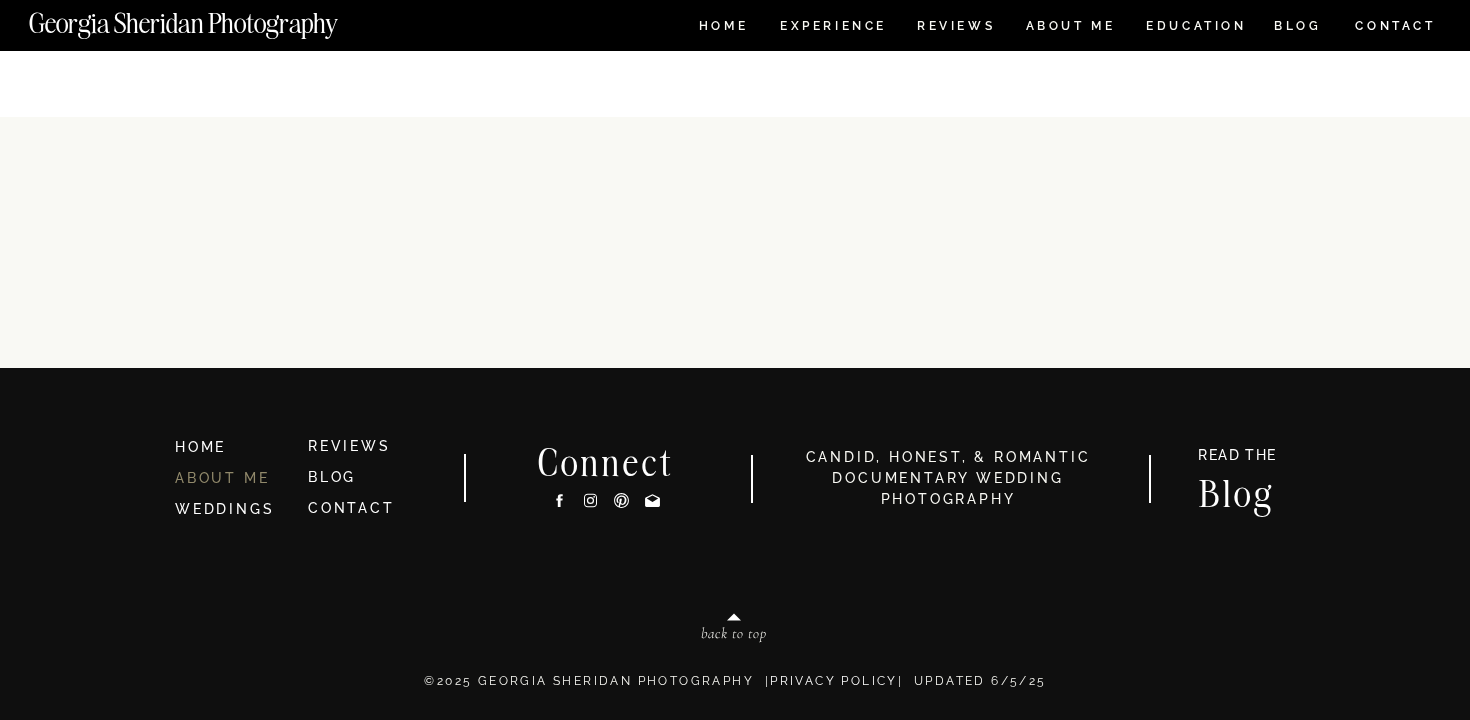 click on "ABOUT ME" at bounding box center [222, 478] 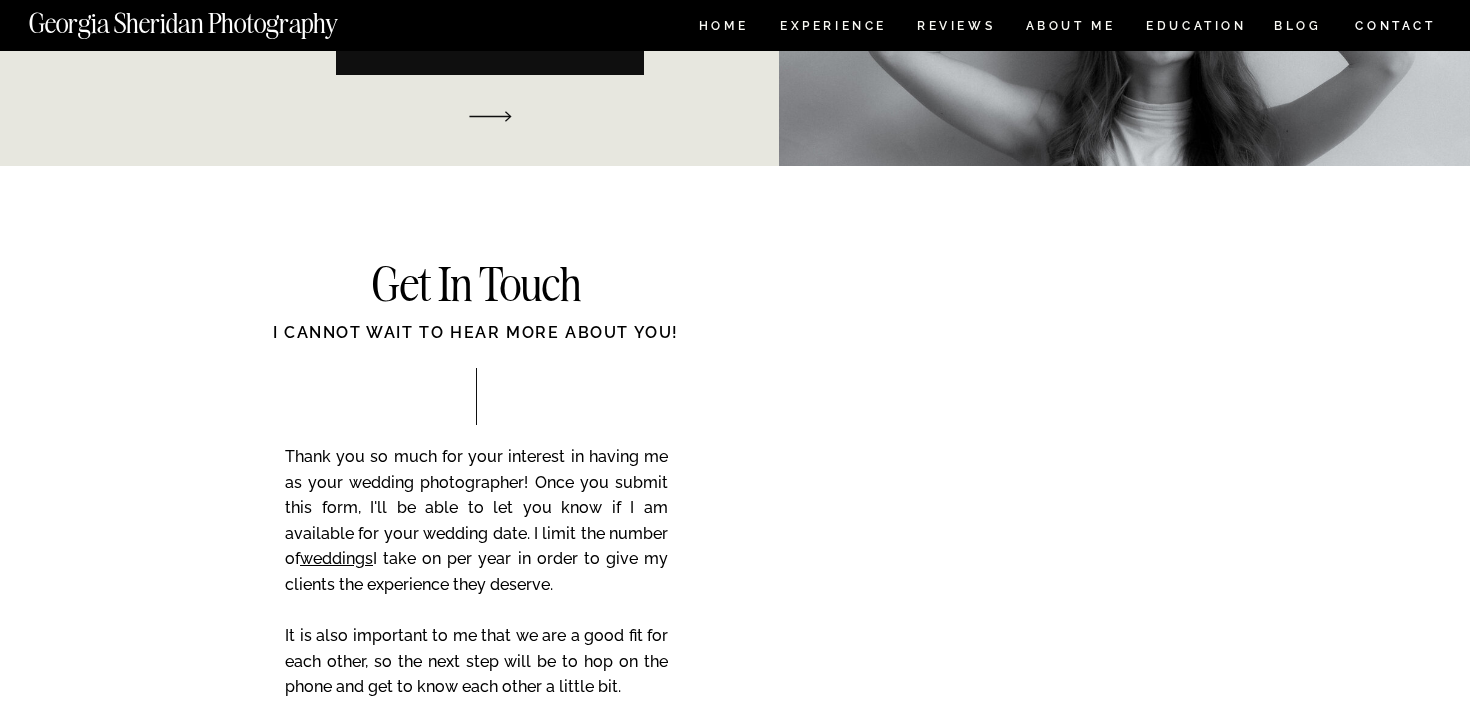 scroll, scrollTop: 3187, scrollLeft: 0, axis: vertical 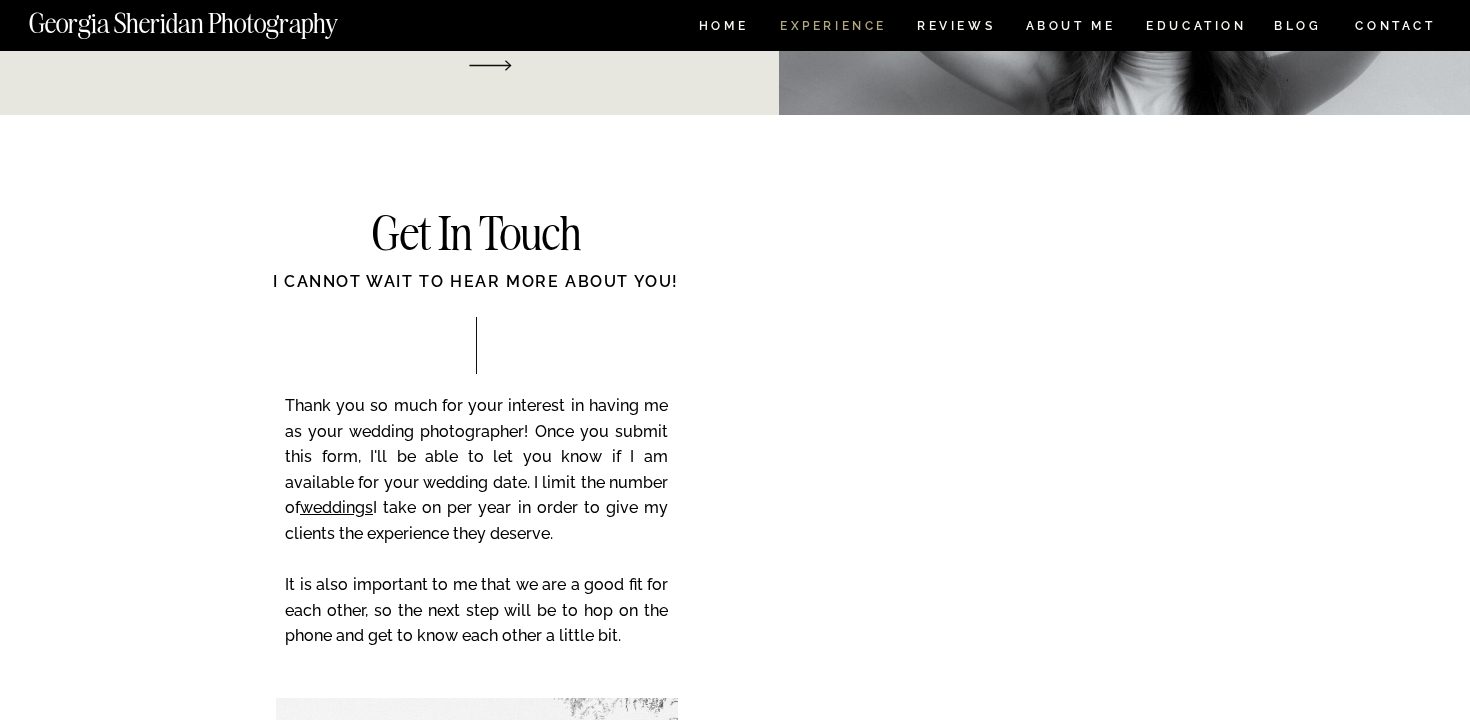 click on "Experience" at bounding box center (832, 28) 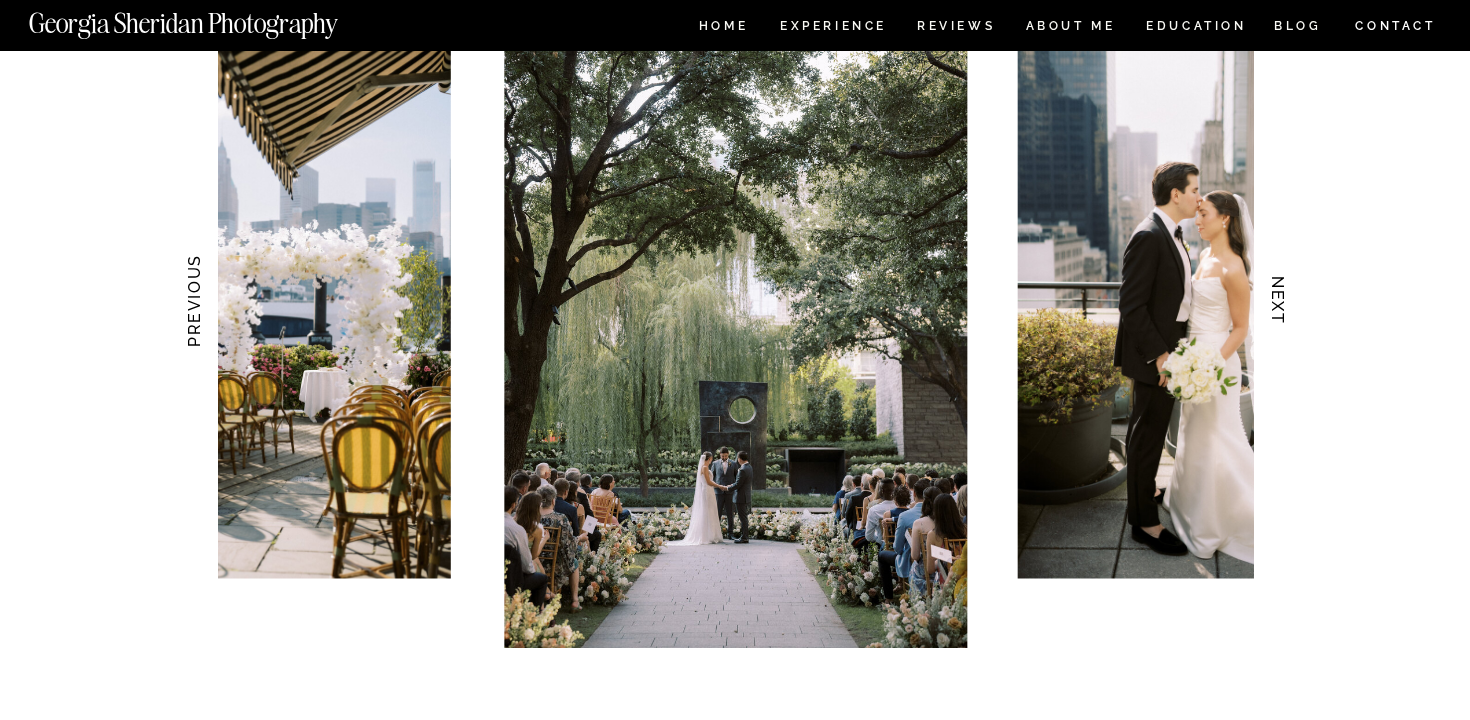 scroll, scrollTop: 2018, scrollLeft: 0, axis: vertical 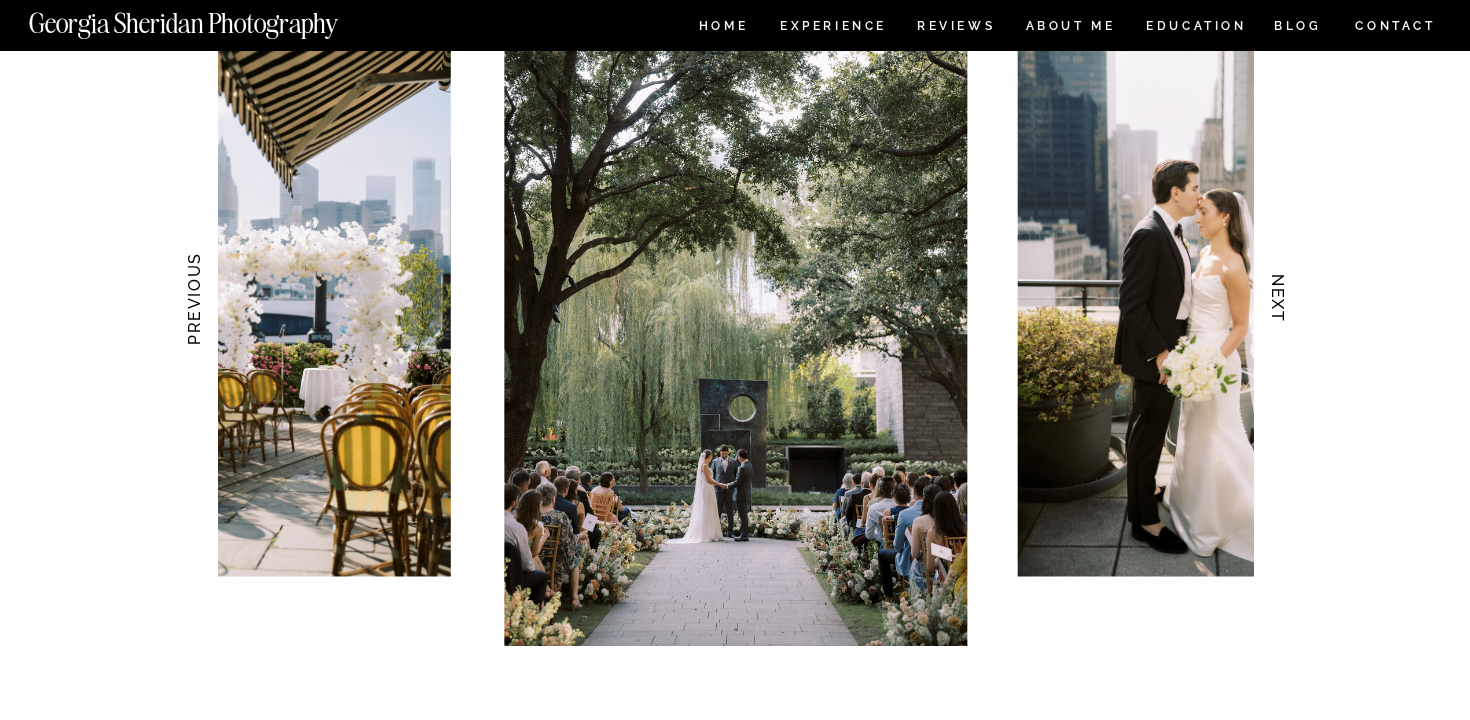 click on "HOME Experience EDUCATION REVIEWS ABOUT ME CONTACT BLOG Get in Touch CONTACT BLOG REVIEWS ABOUT ME Experience EDUCATION HOME [FIRST] [LAST] Photography [FIRST] [LAST] Photography Meaningful Moments  and  Memorable Experiences Documentary Wedding  Photography FOR COUPLES WHO VALUE CANDID, HONEST, & ROMANTIC  Know that the small moments are just as important as the big ones See your wedding day as MORE THAN JUST the best day of your life Value authenticity over perfection LOVE CANDID PHOTOS We might be a good fit if you... VIEW My Work NEXT PREVIOUS Your full gallery will be delivered eight weeks following your event date. I encourage couples to make this into a date night! + gallery Viewing date night After your wedding, I'll send you some sneak peaks within 48 hours because I know you'll be so excited! + Same Week Previews! I'll be a calm, constant presence throughout most of the day, quietly capturing everything as it naturally unfolds. + YOUR WEDDING DAY + TIMELINE Crafting + ENGAGEMENT SESSIOn THE" at bounding box center (735, 3049) 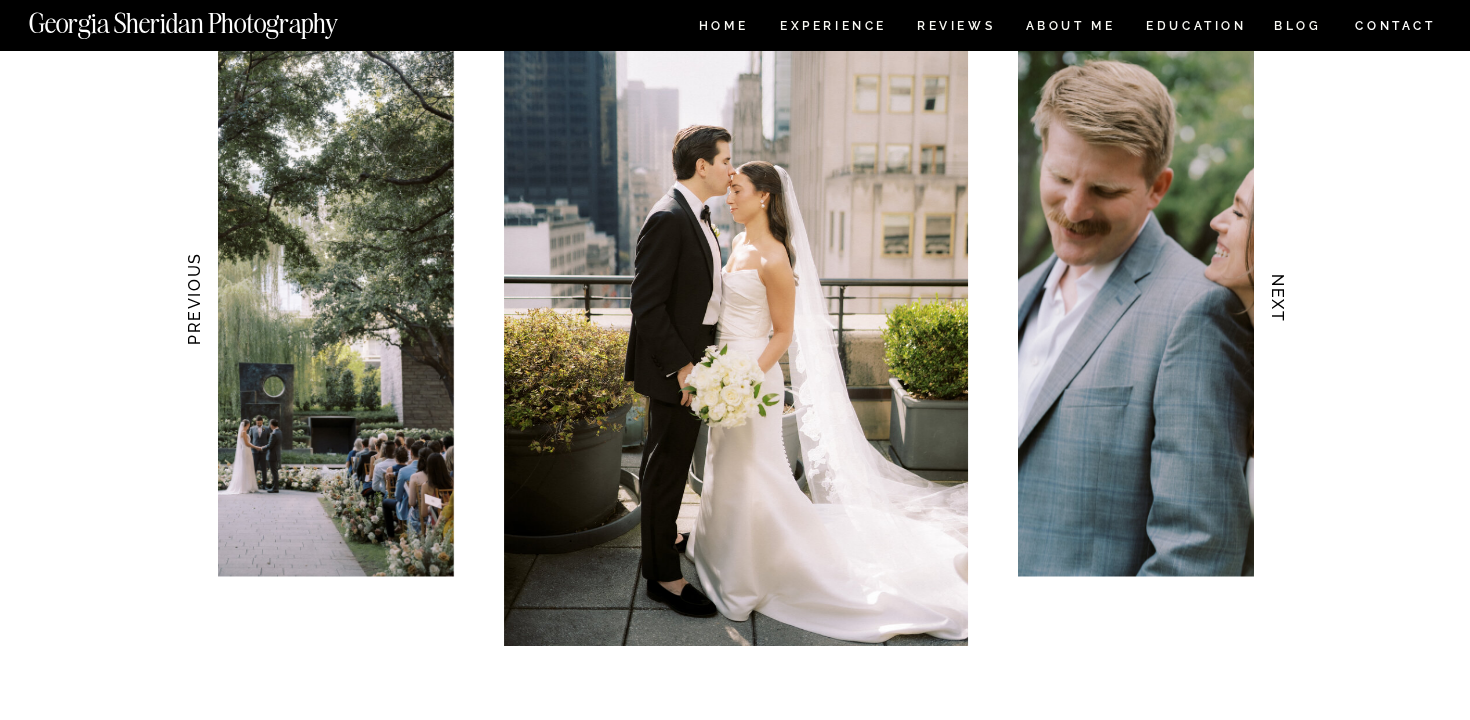 click on "NEXT" at bounding box center [1278, 299] 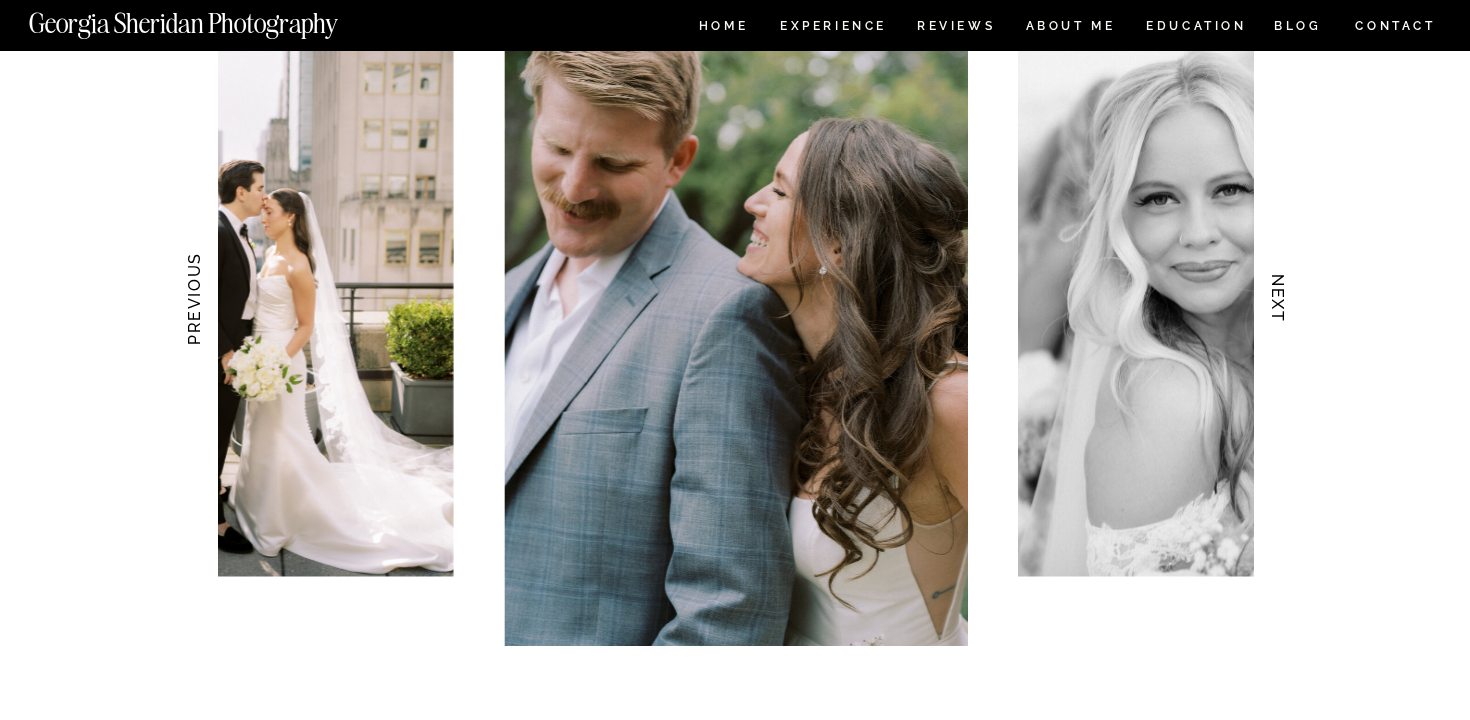click on "NEXT" at bounding box center (1278, 299) 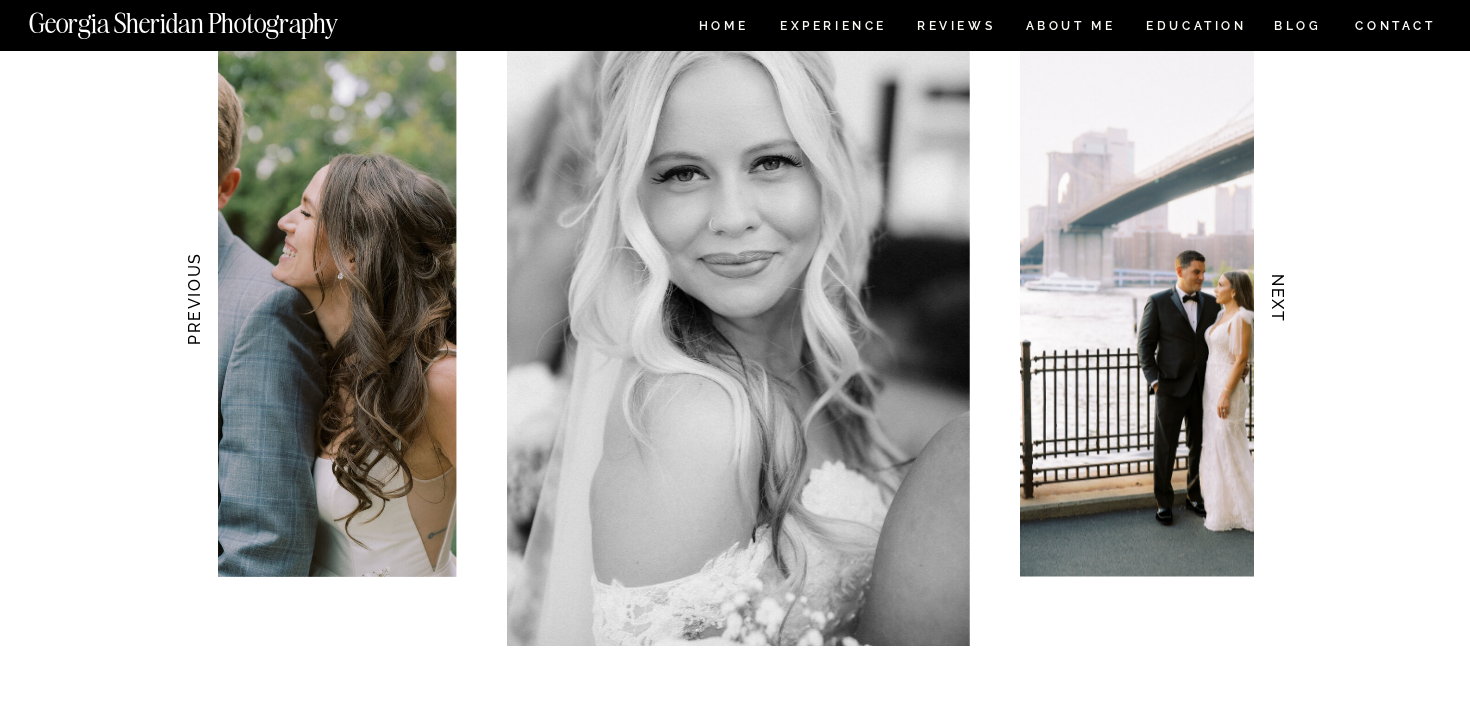 click on "NEXT" at bounding box center [1278, 299] 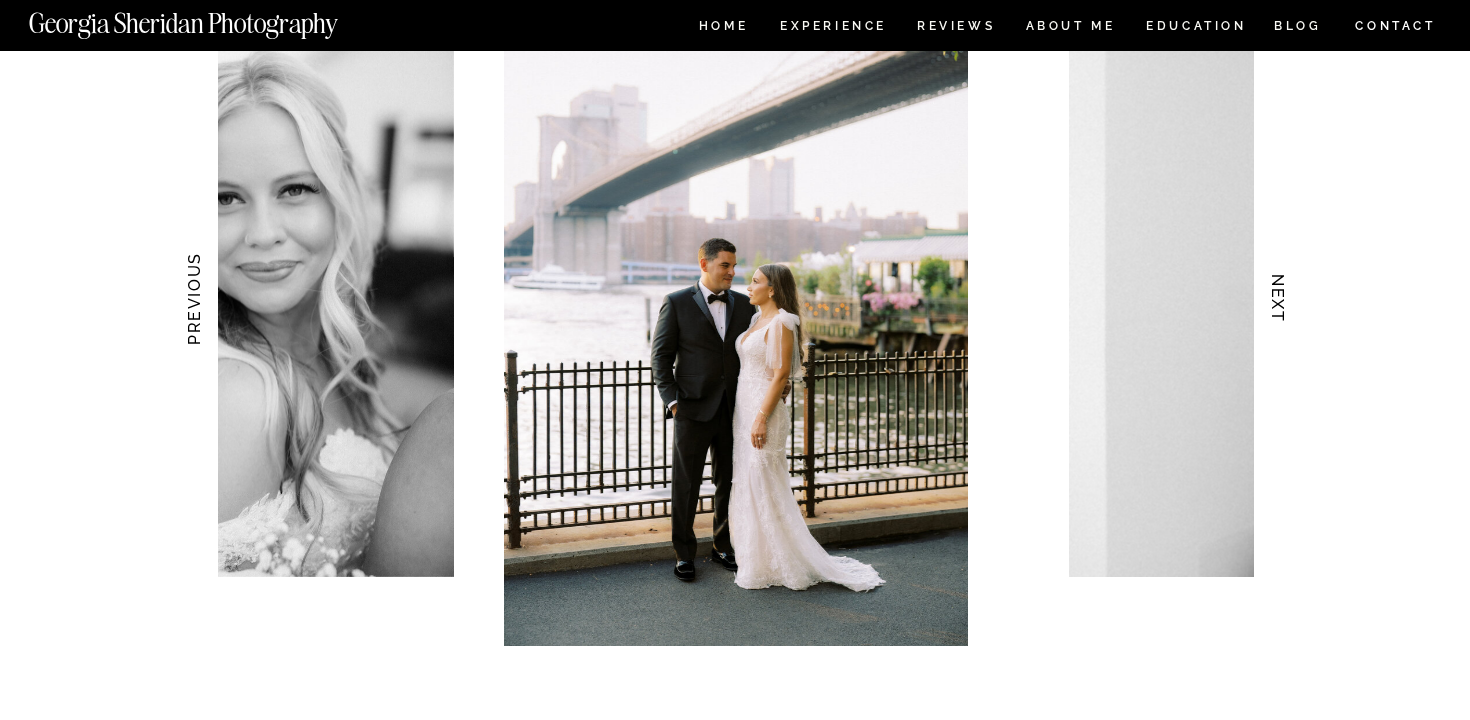 click on "NEXT" at bounding box center (1278, 299) 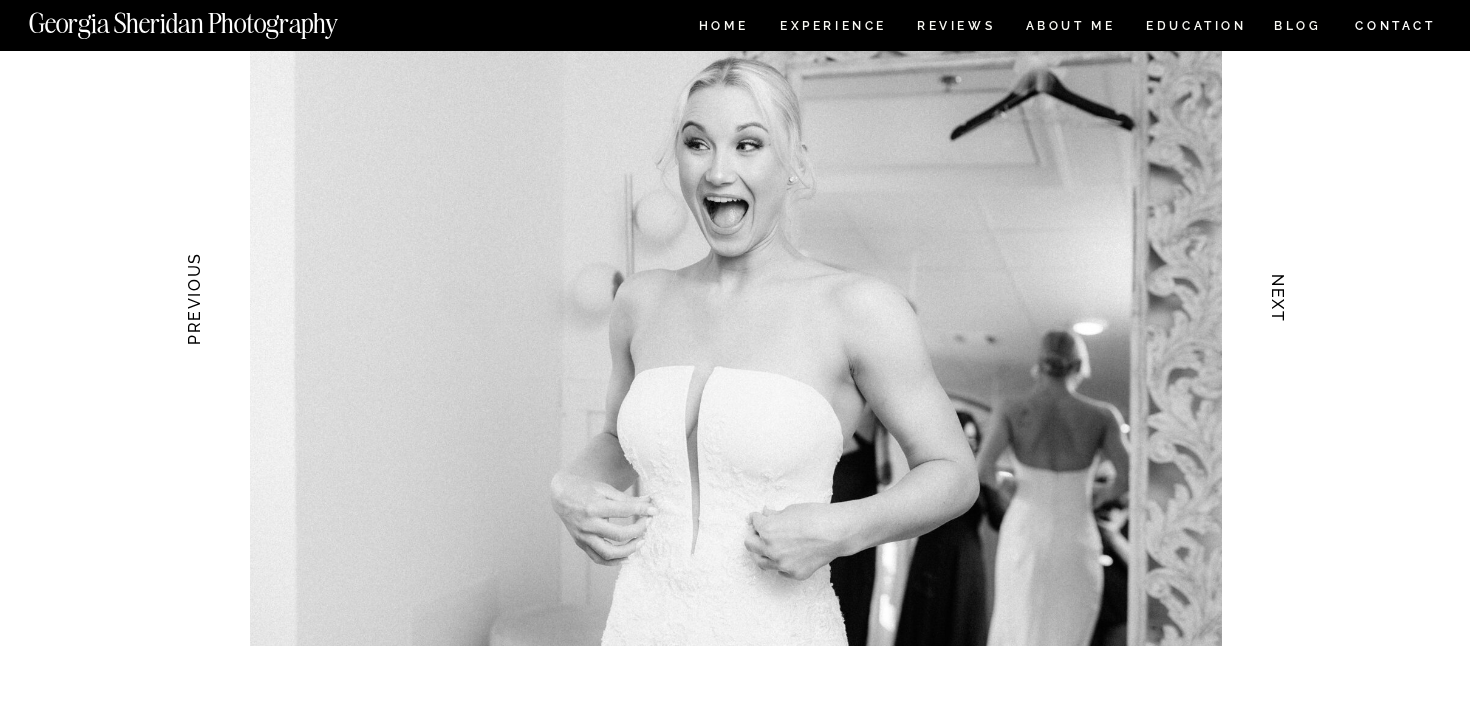click on "NEXT" at bounding box center (1278, 299) 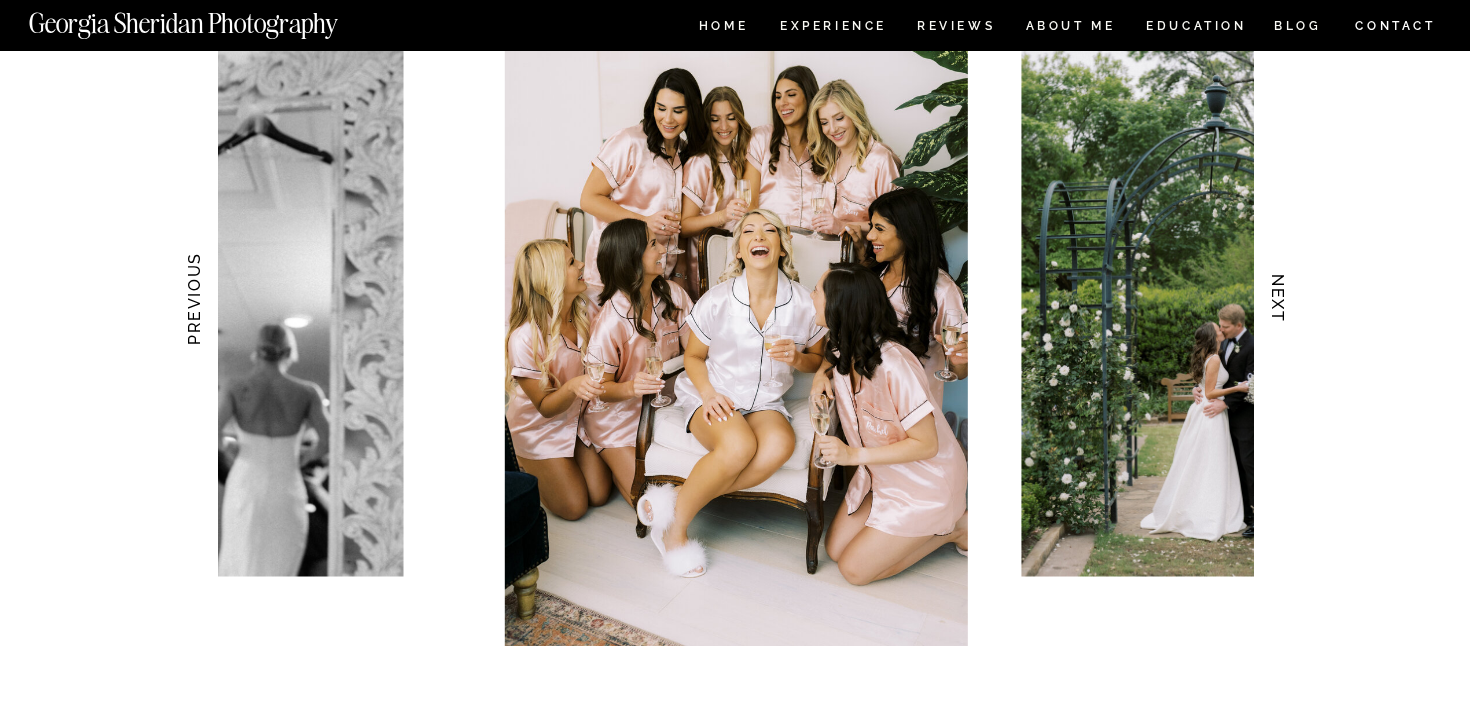click on "NEXT" at bounding box center (1278, 299) 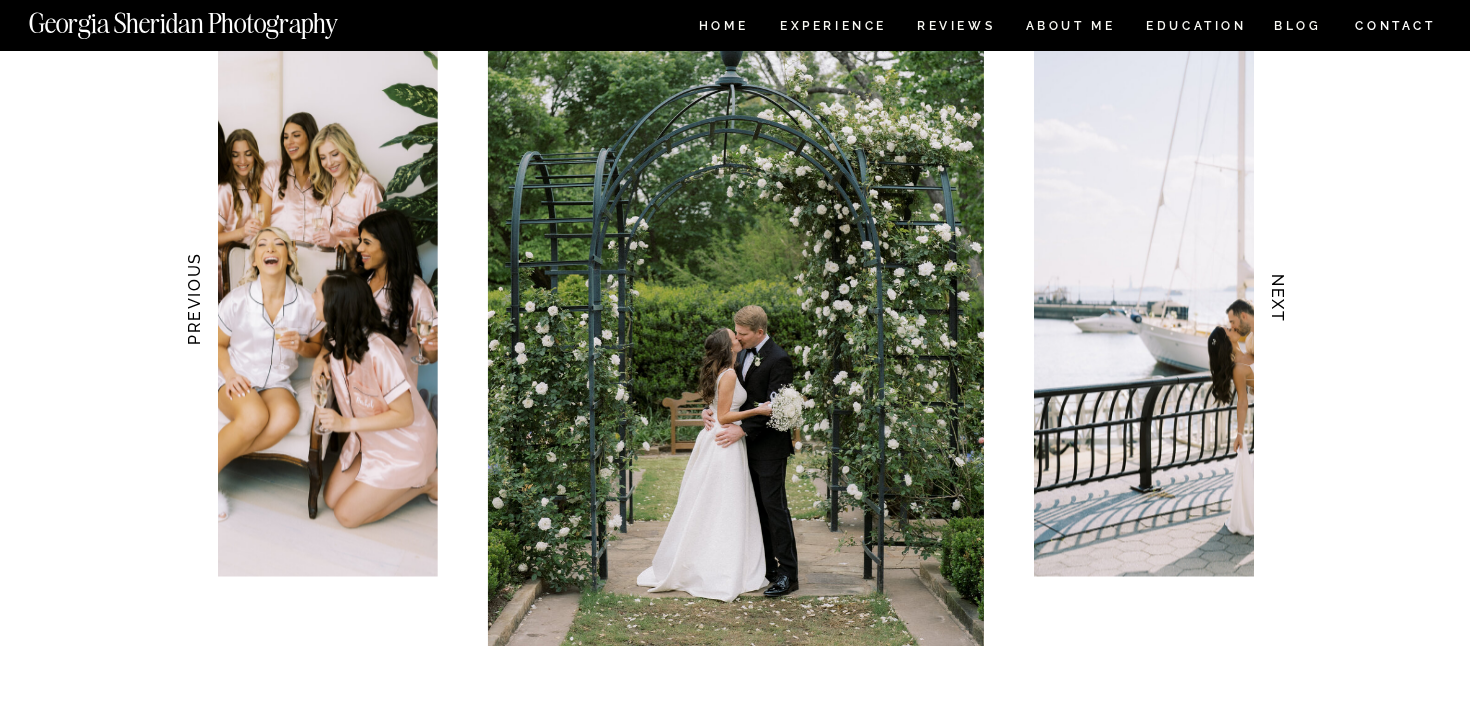 click on "NEXT" at bounding box center (1278, 299) 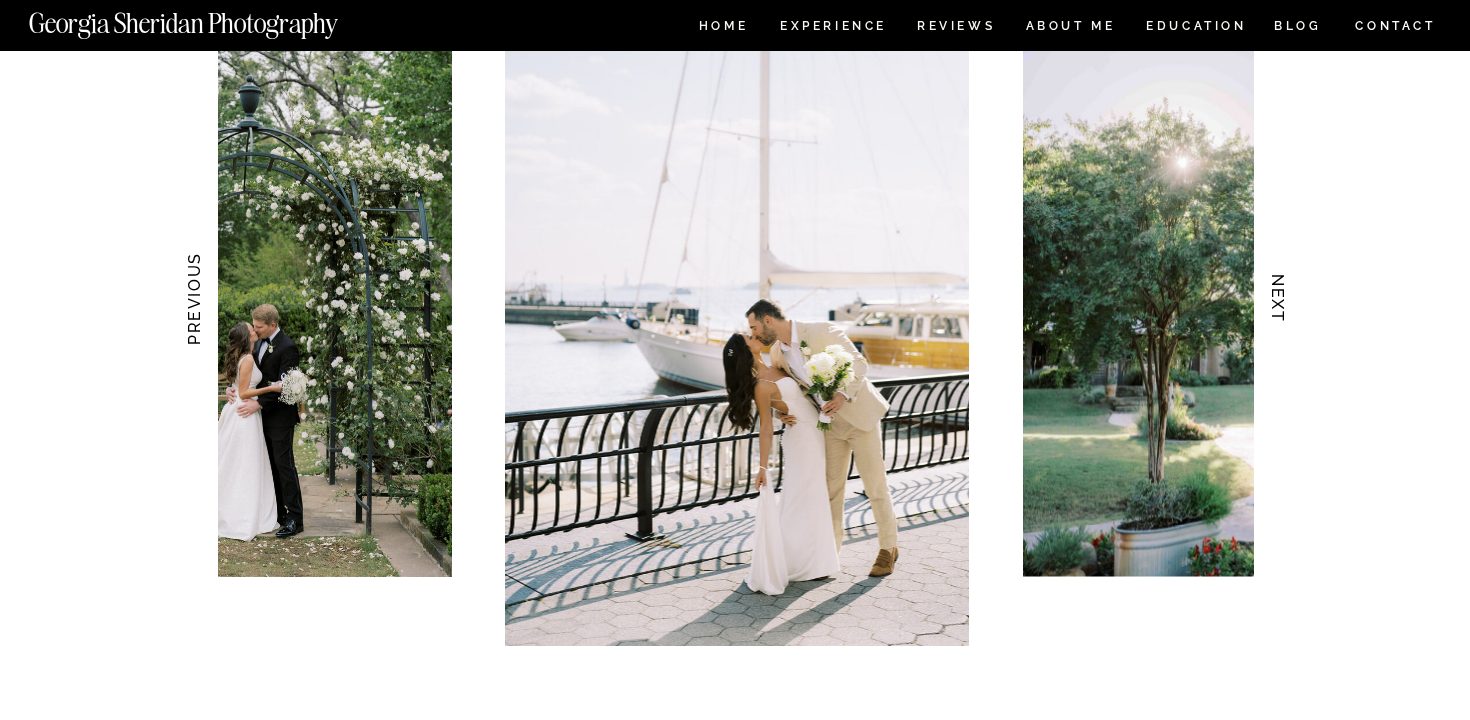 click on "NEXT" at bounding box center (1278, 299) 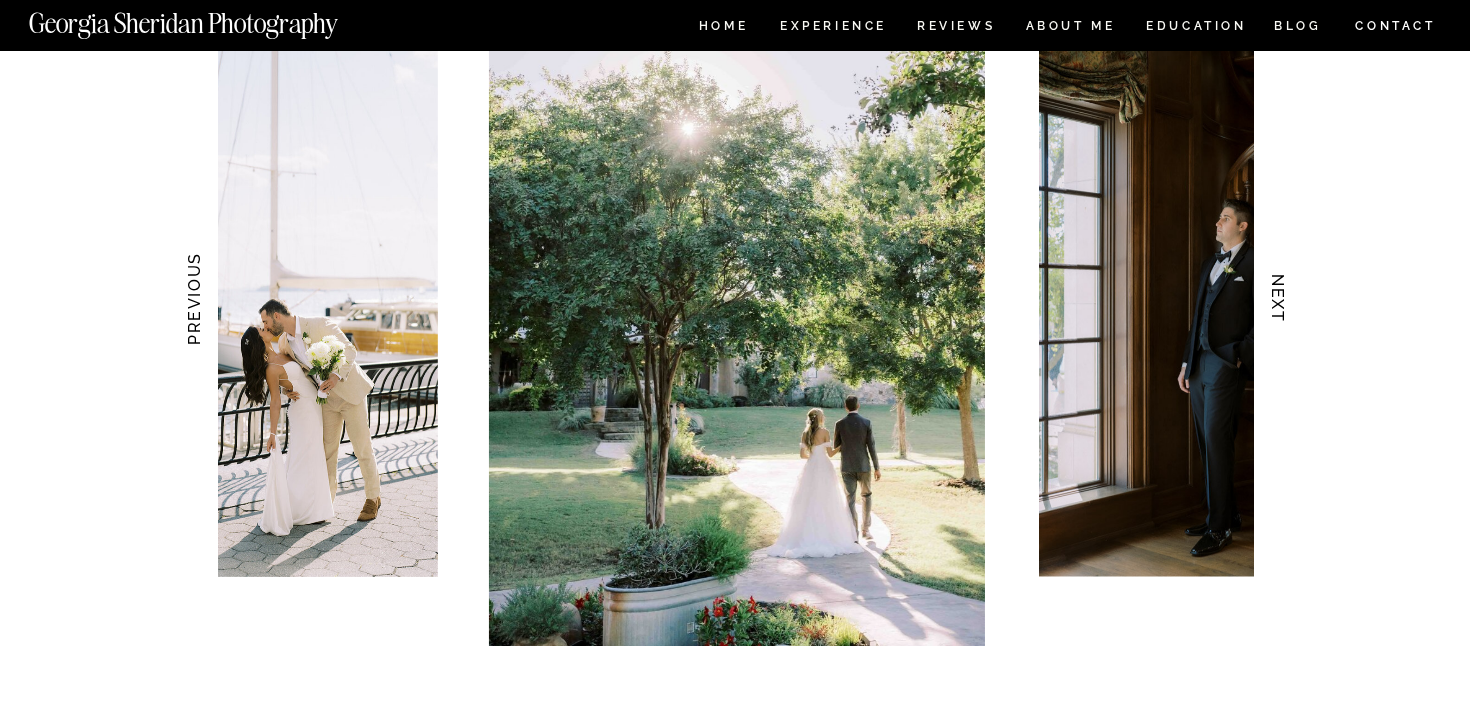 click on "NEXT" at bounding box center [1278, 299] 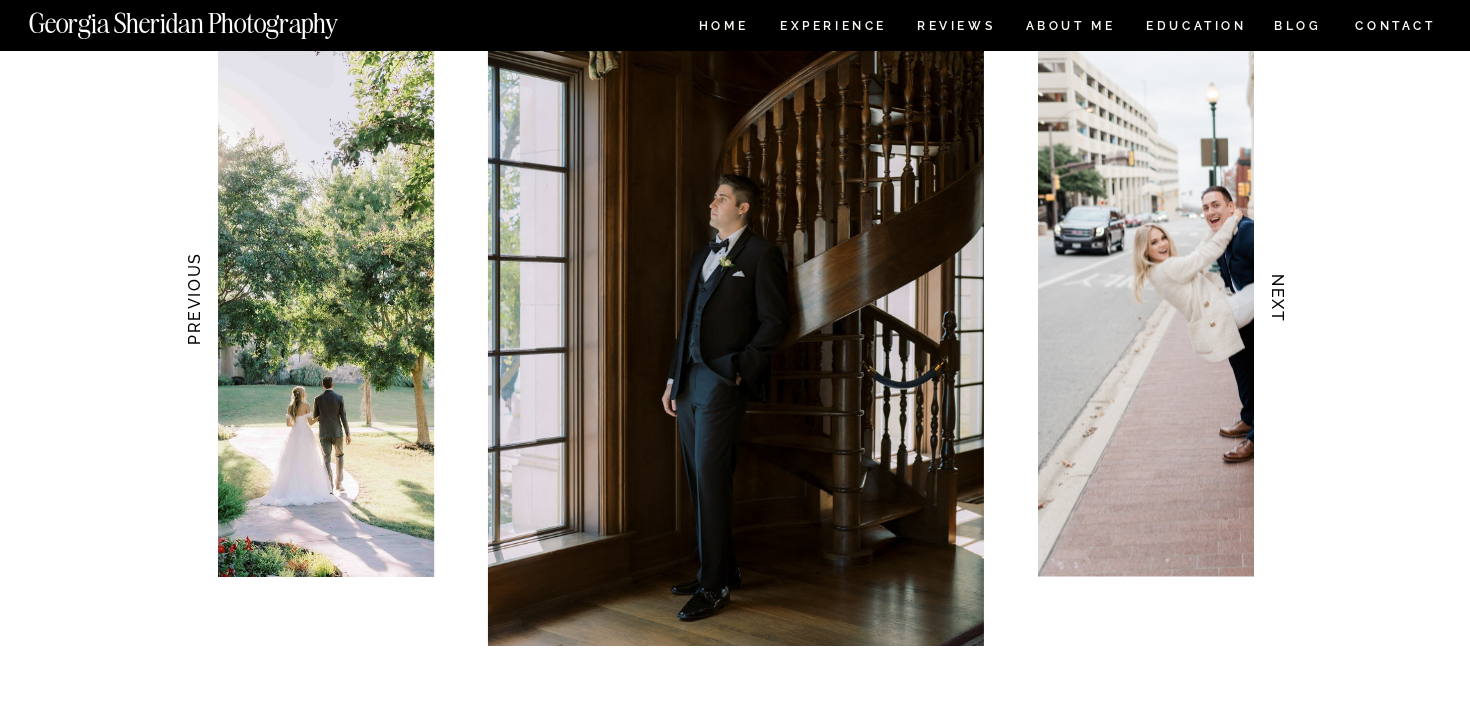 click on "NEXT" at bounding box center (1278, 299) 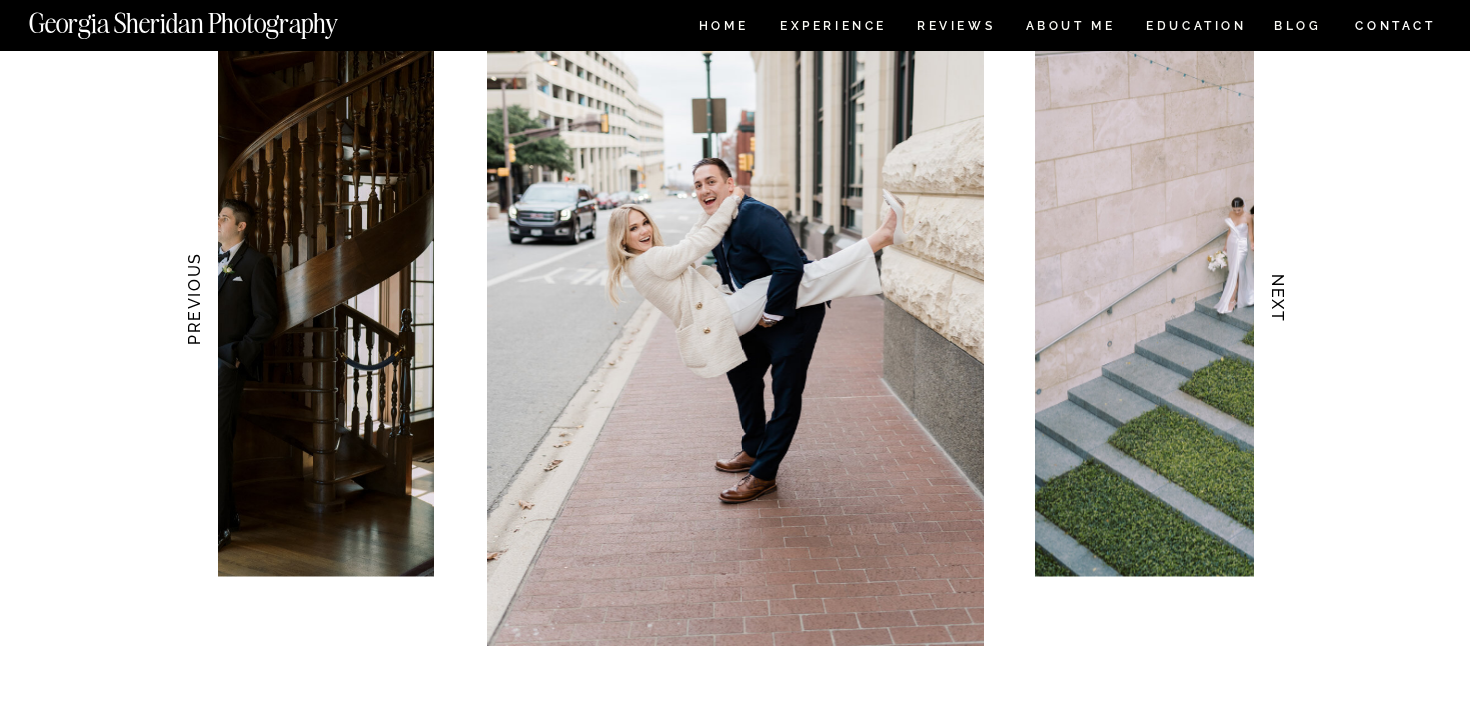 click on "NEXT" at bounding box center [1278, 299] 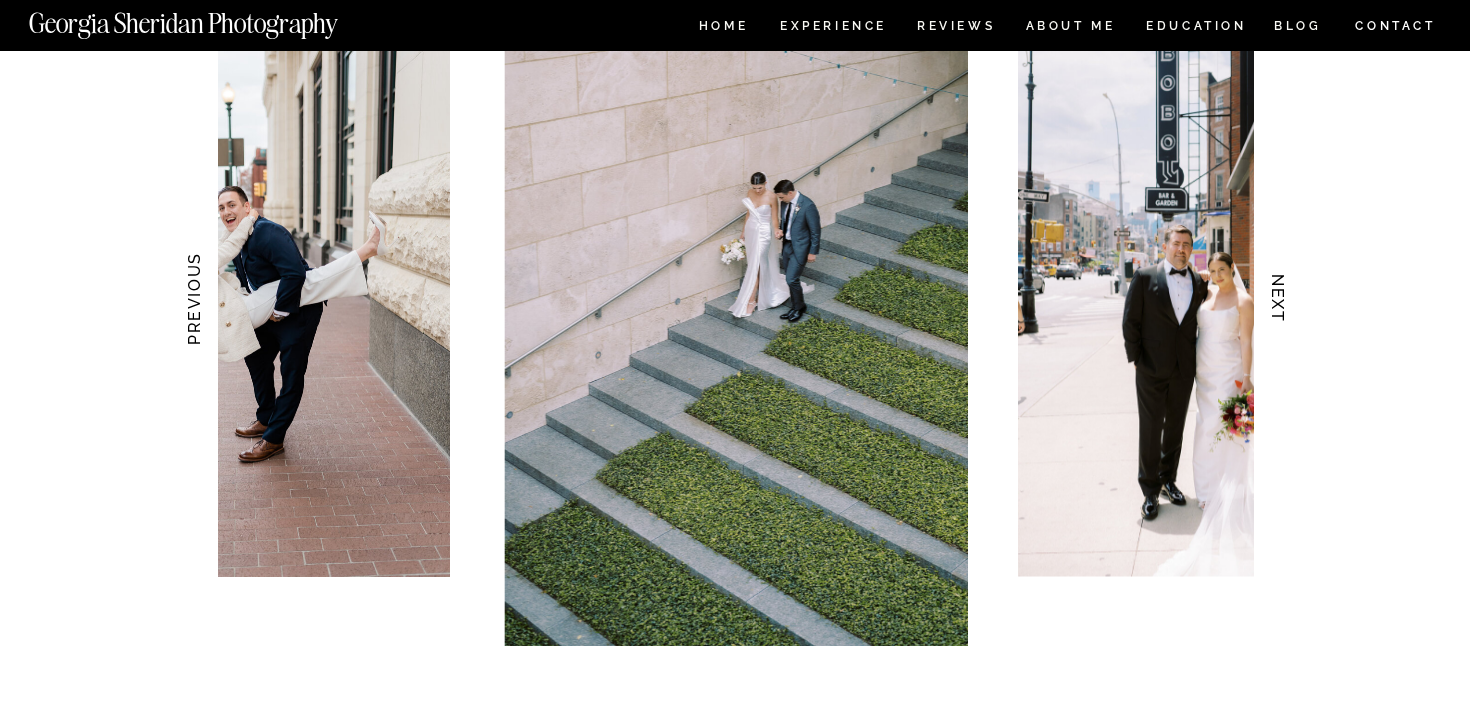 click on "NEXT" at bounding box center (1278, 299) 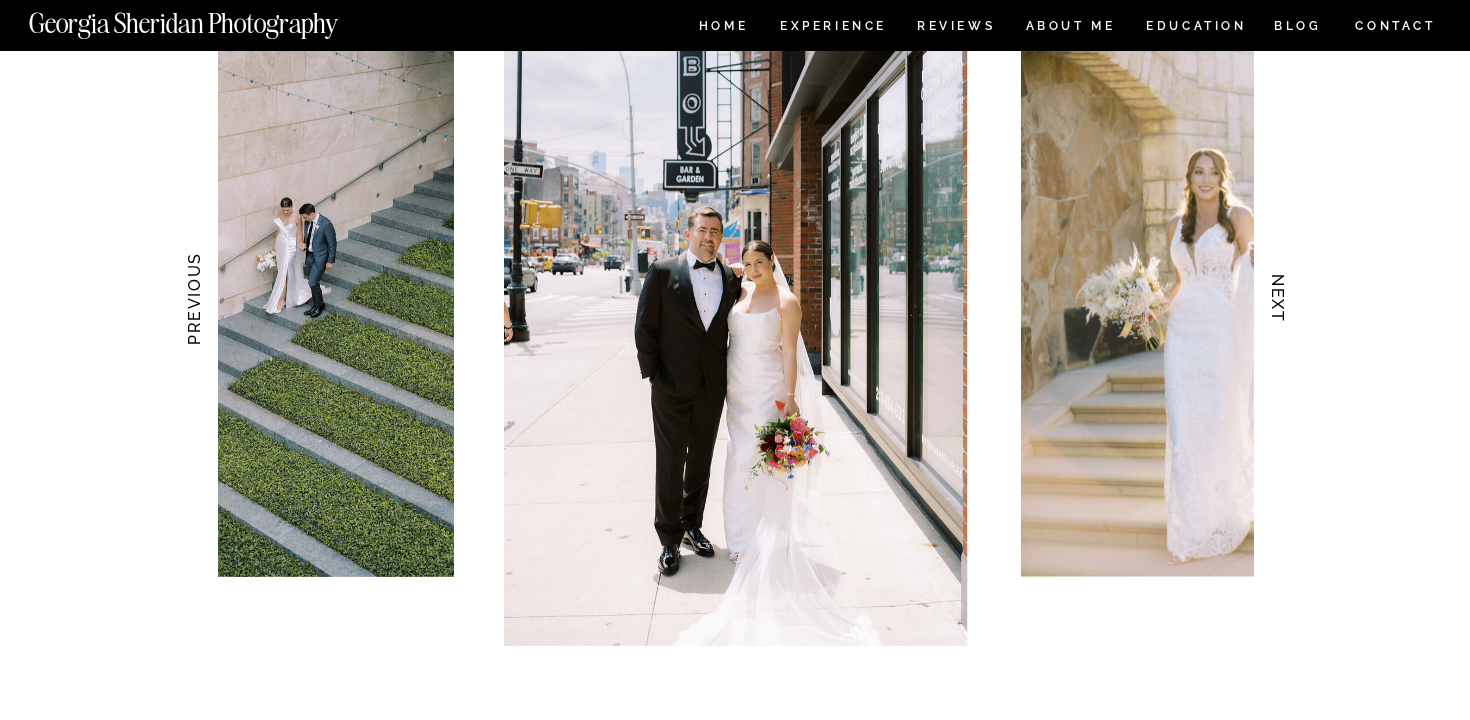 click on "NEXT" at bounding box center (1278, 299) 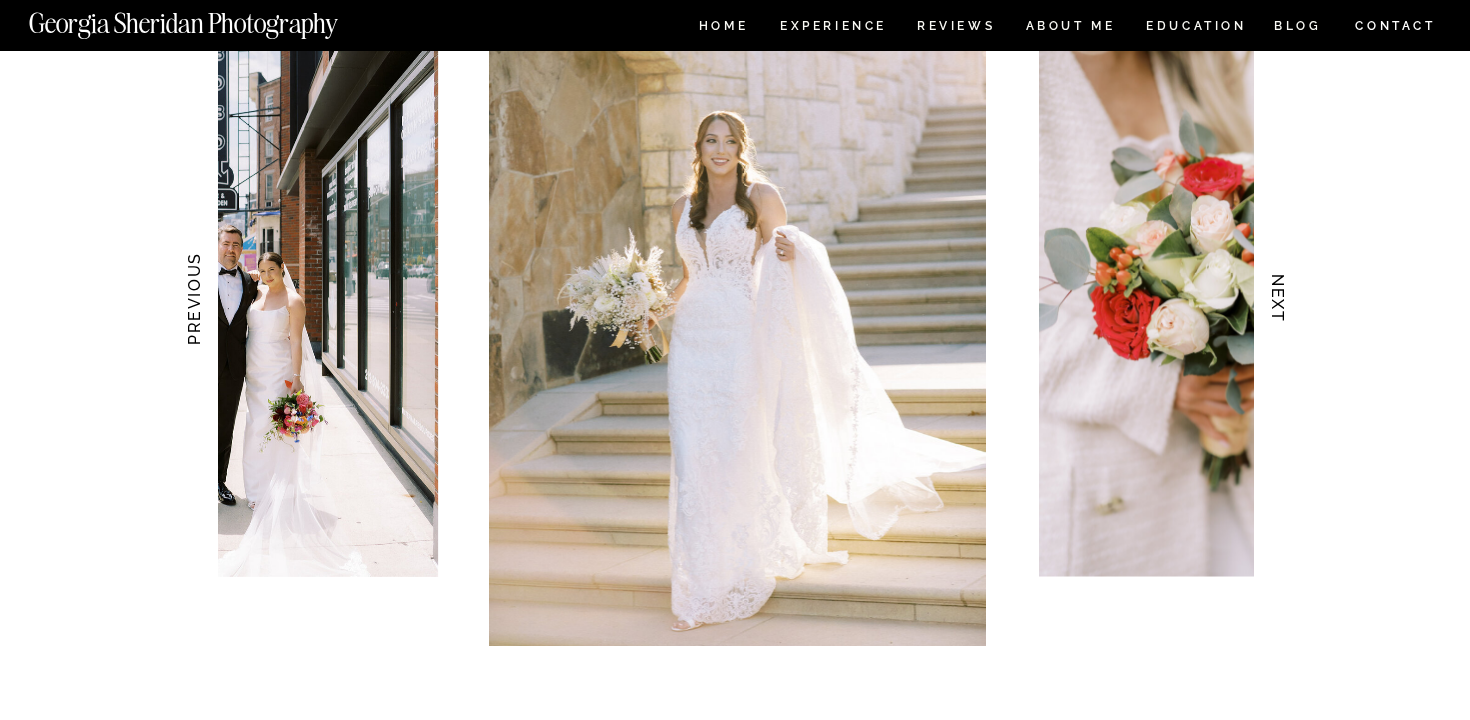 click on "NEXT" at bounding box center (1278, 299) 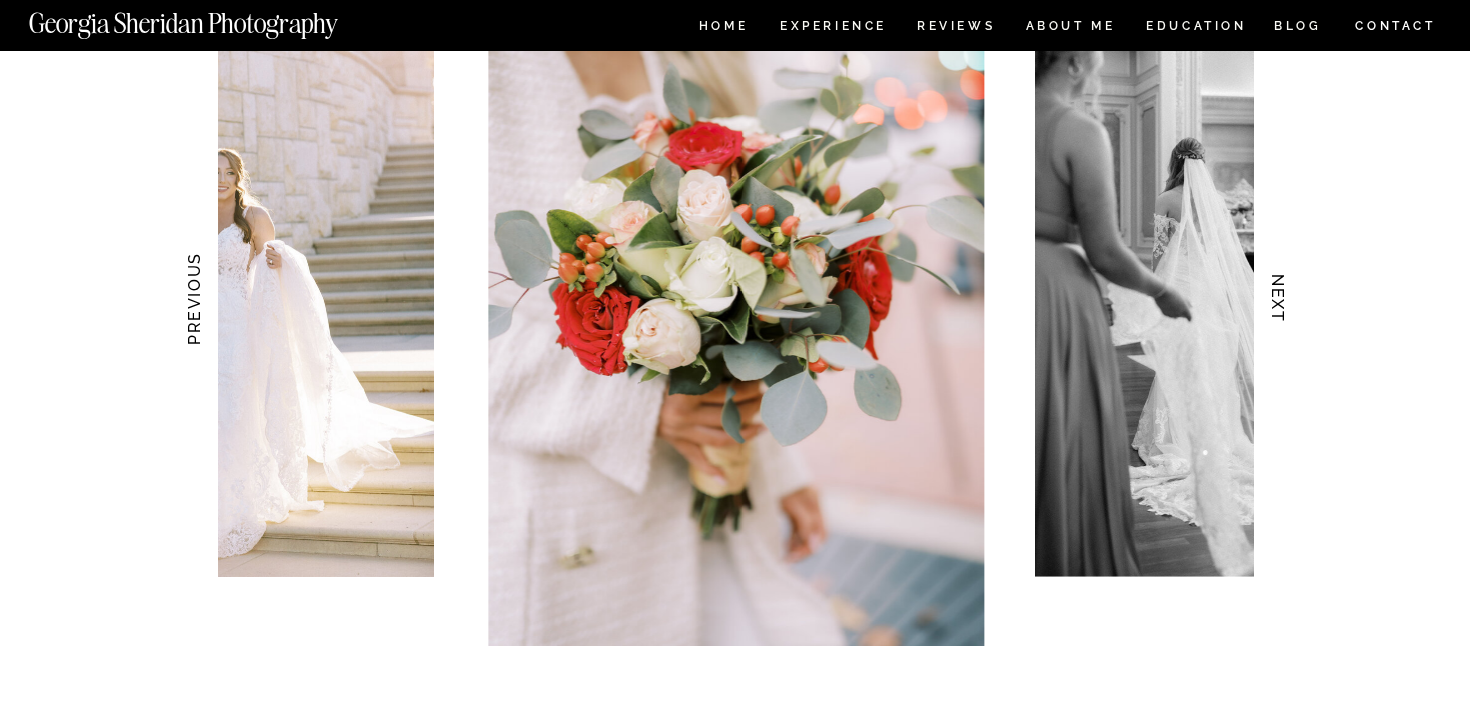 click on "NEXT" at bounding box center (1278, 299) 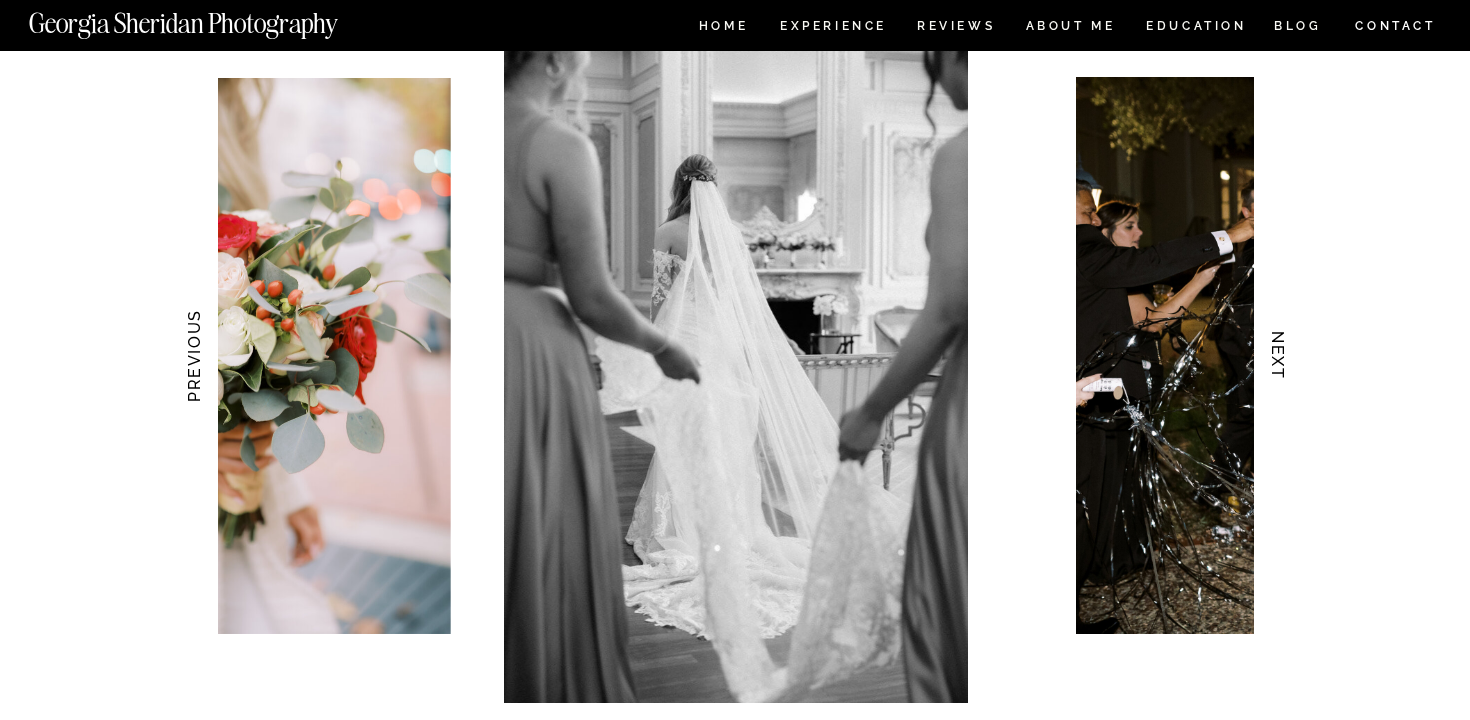 scroll, scrollTop: 1954, scrollLeft: 0, axis: vertical 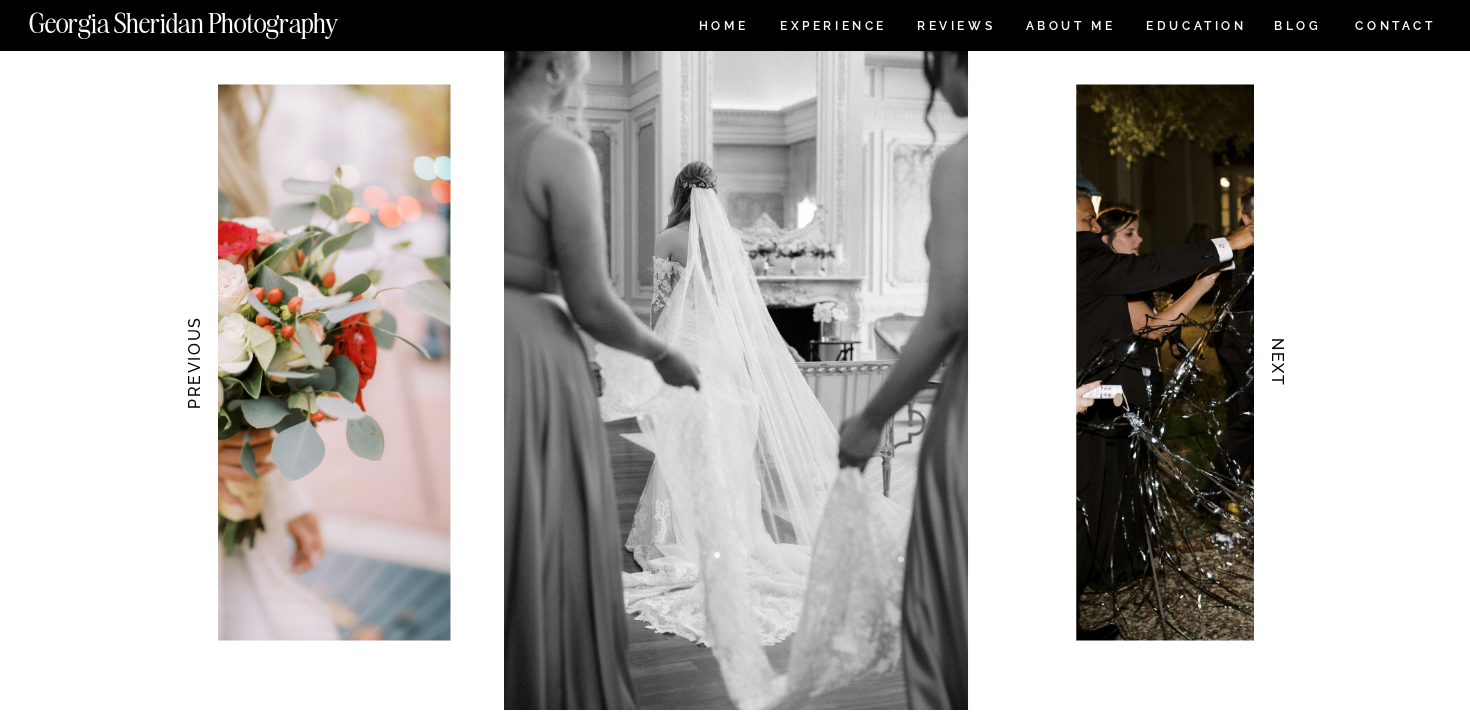 click on "NEXT" at bounding box center (1278, 363) 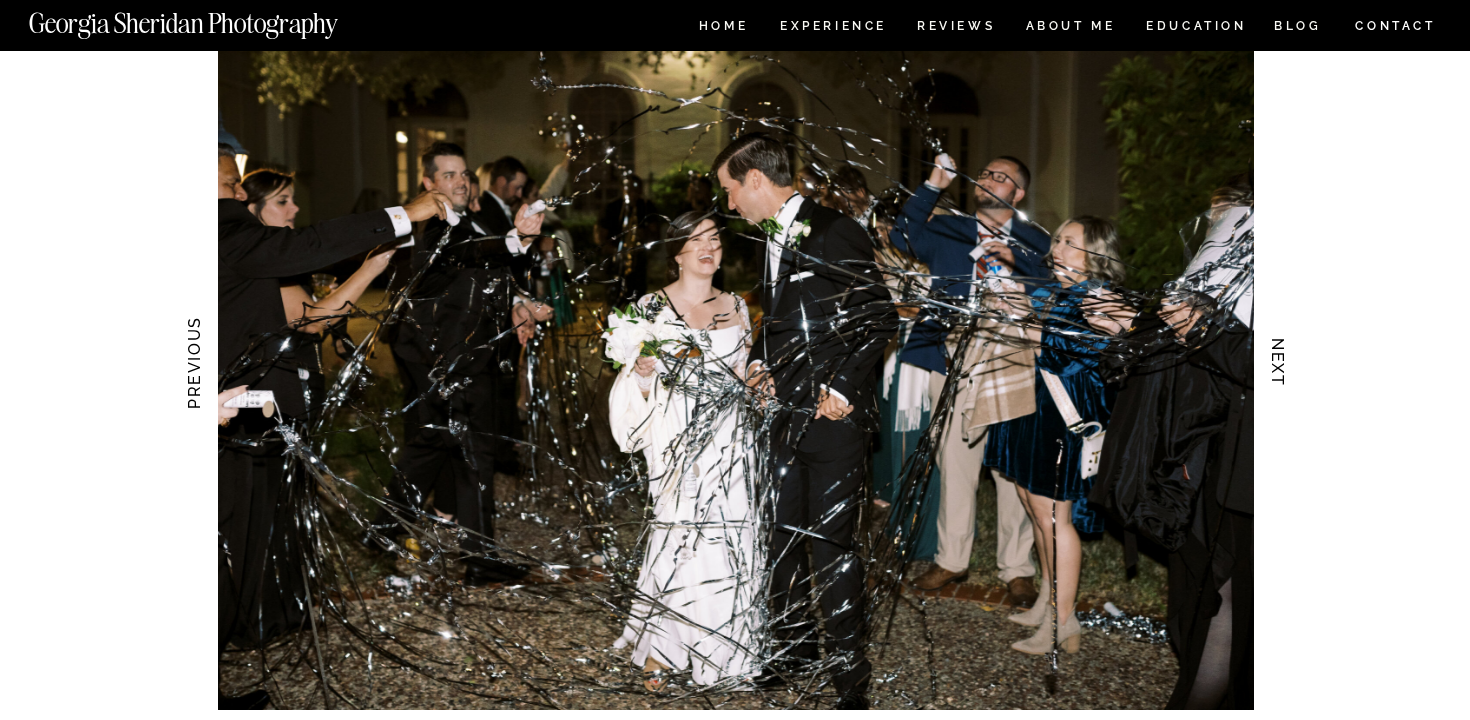 click on "NEXT" at bounding box center (1278, 363) 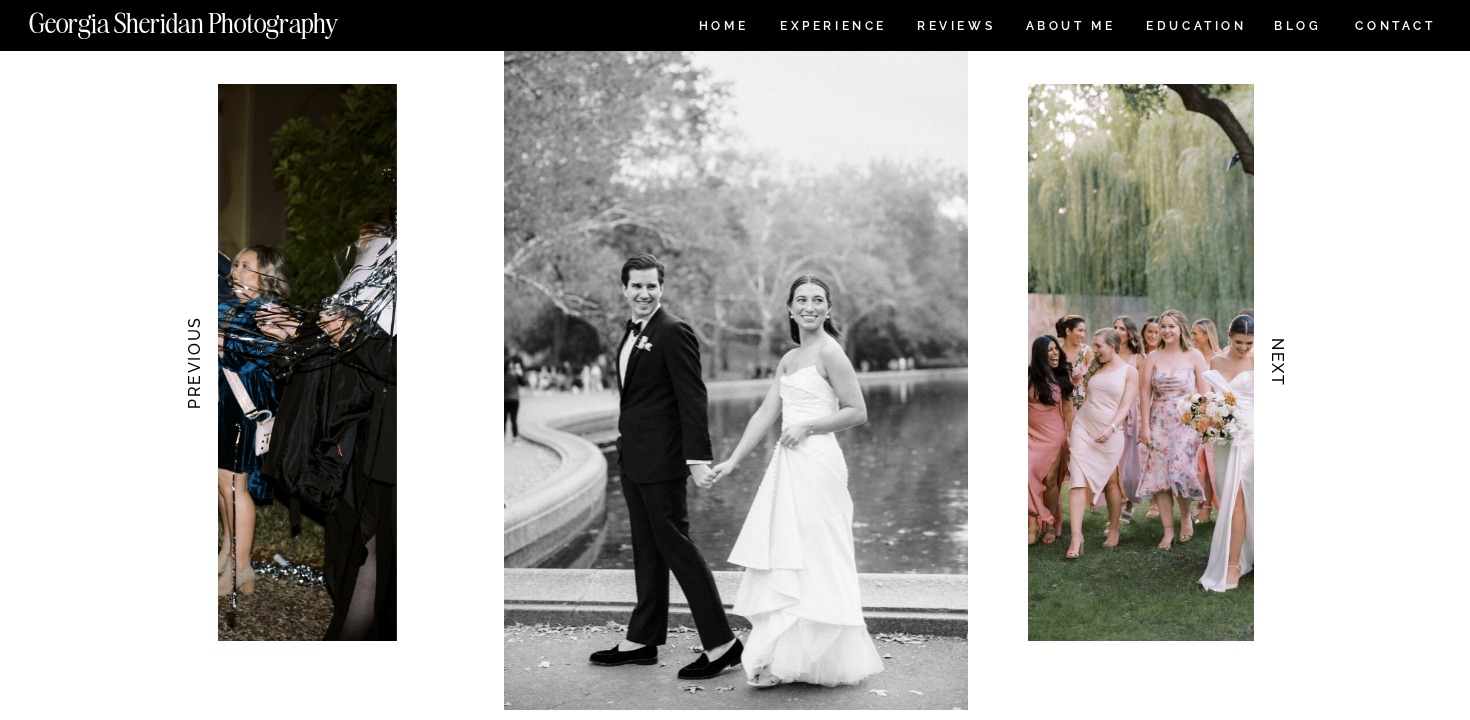click on "NEXT" at bounding box center [1278, 363] 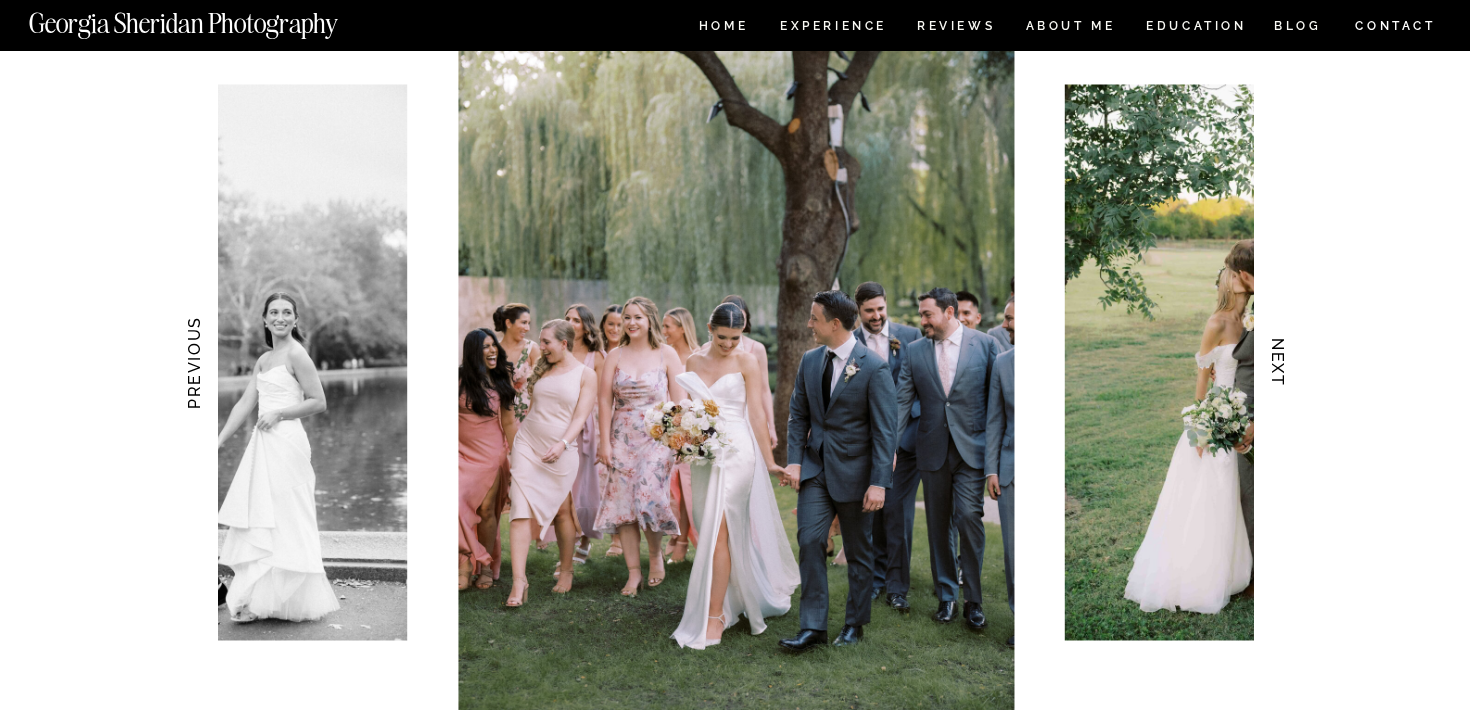 click on "NEXT" at bounding box center [1278, 363] 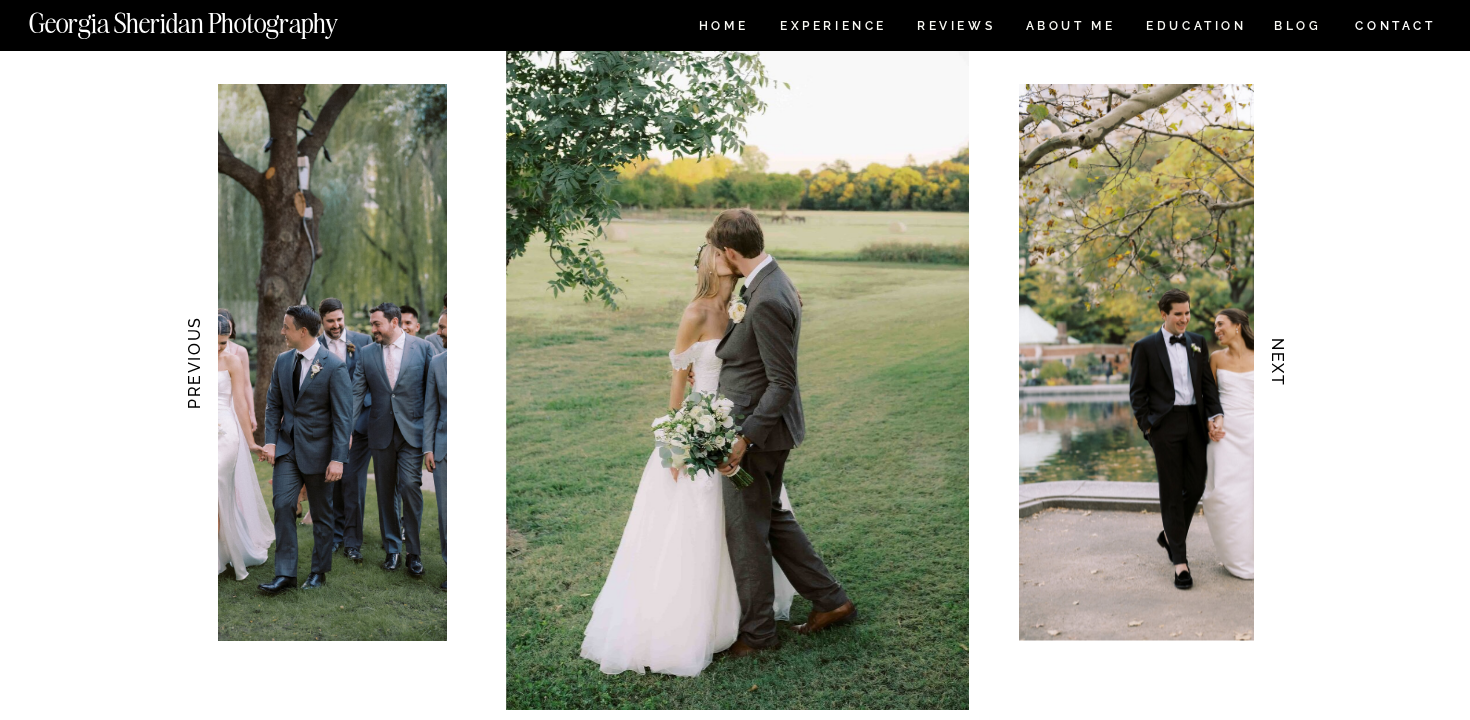 click on "NEXT" at bounding box center [1278, 363] 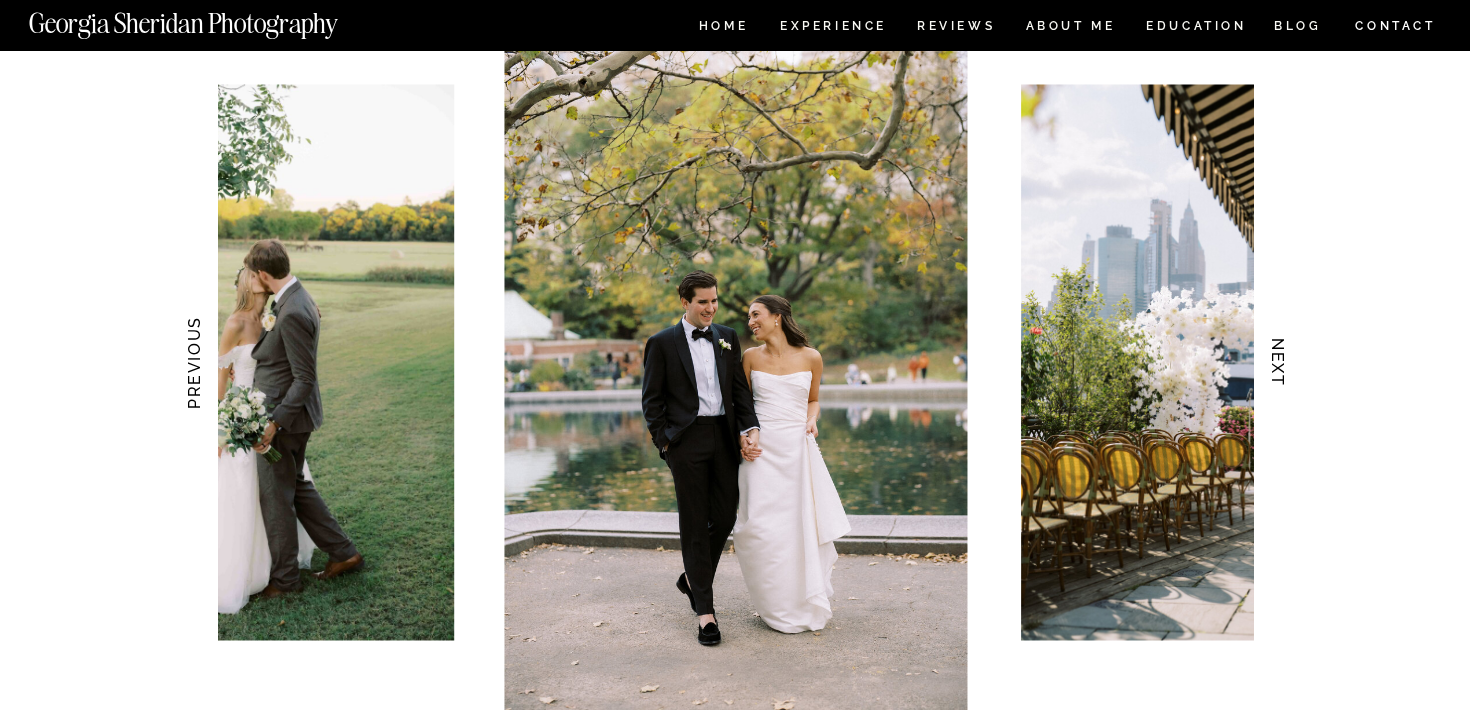 click at bounding box center (268, 363) 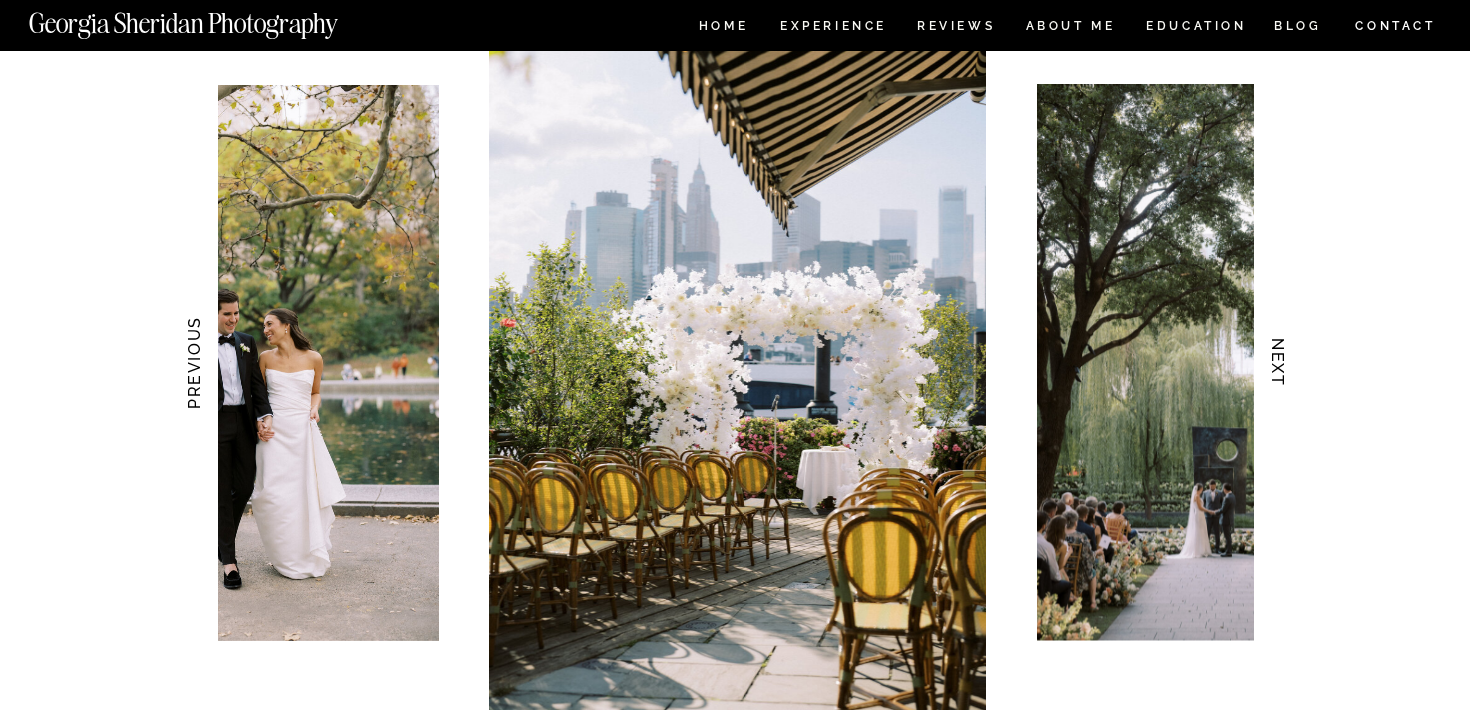 click on "NEXT" at bounding box center [1278, 363] 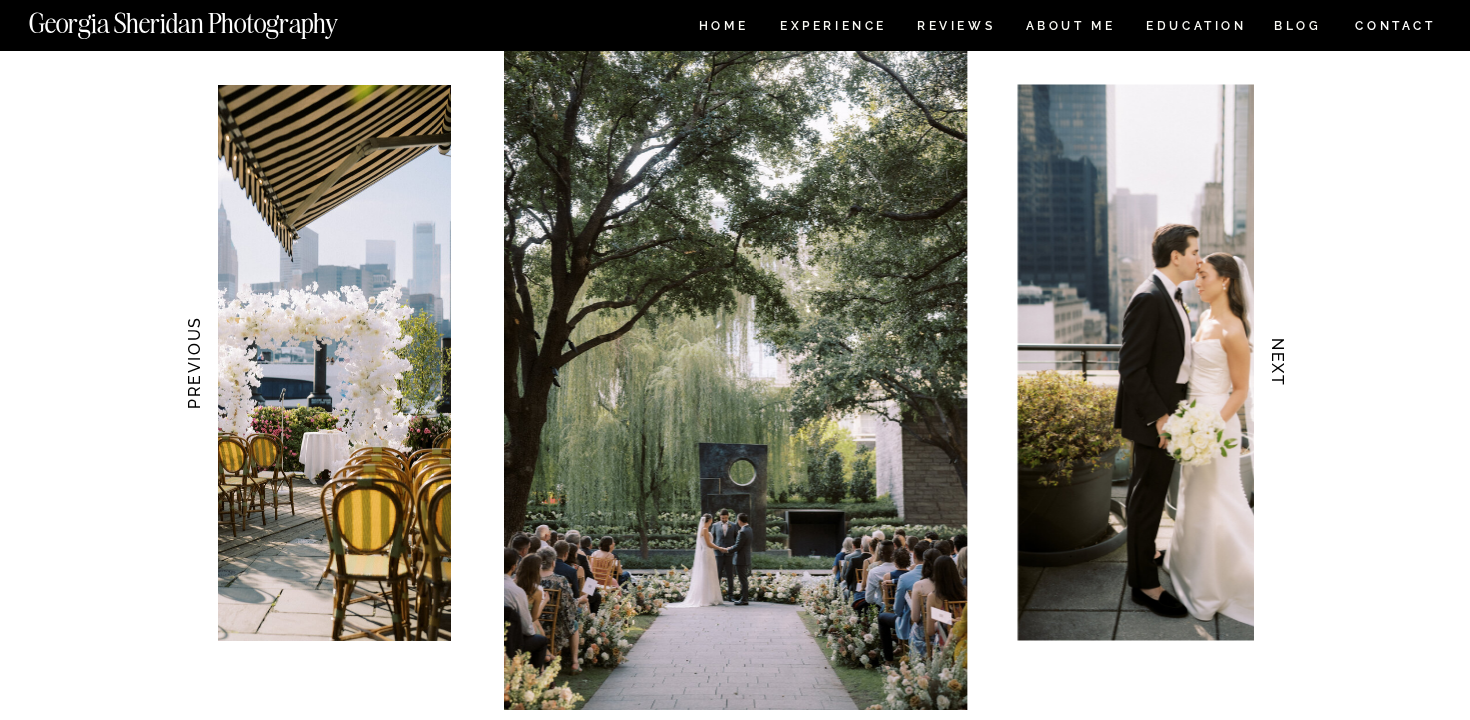 click on "NEXT" at bounding box center [1278, 363] 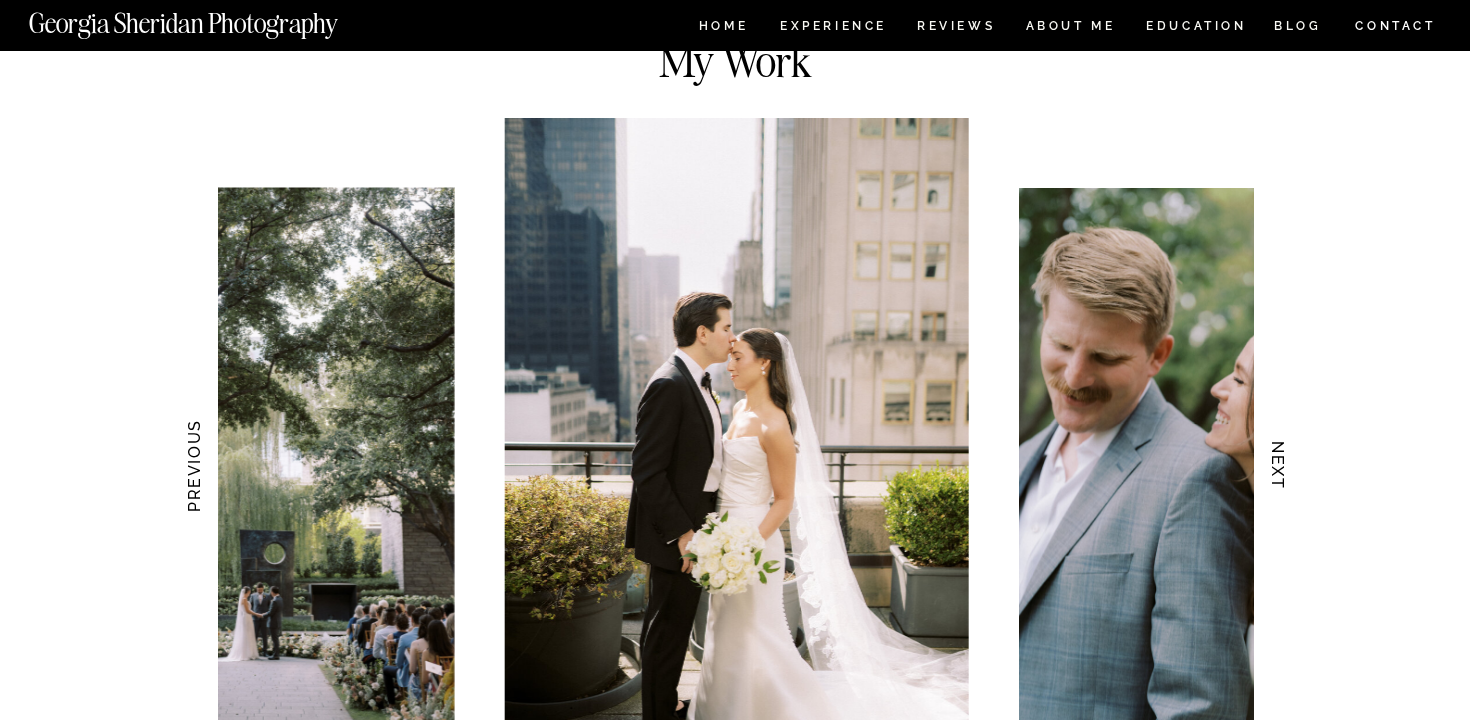 scroll, scrollTop: 1682, scrollLeft: 0, axis: vertical 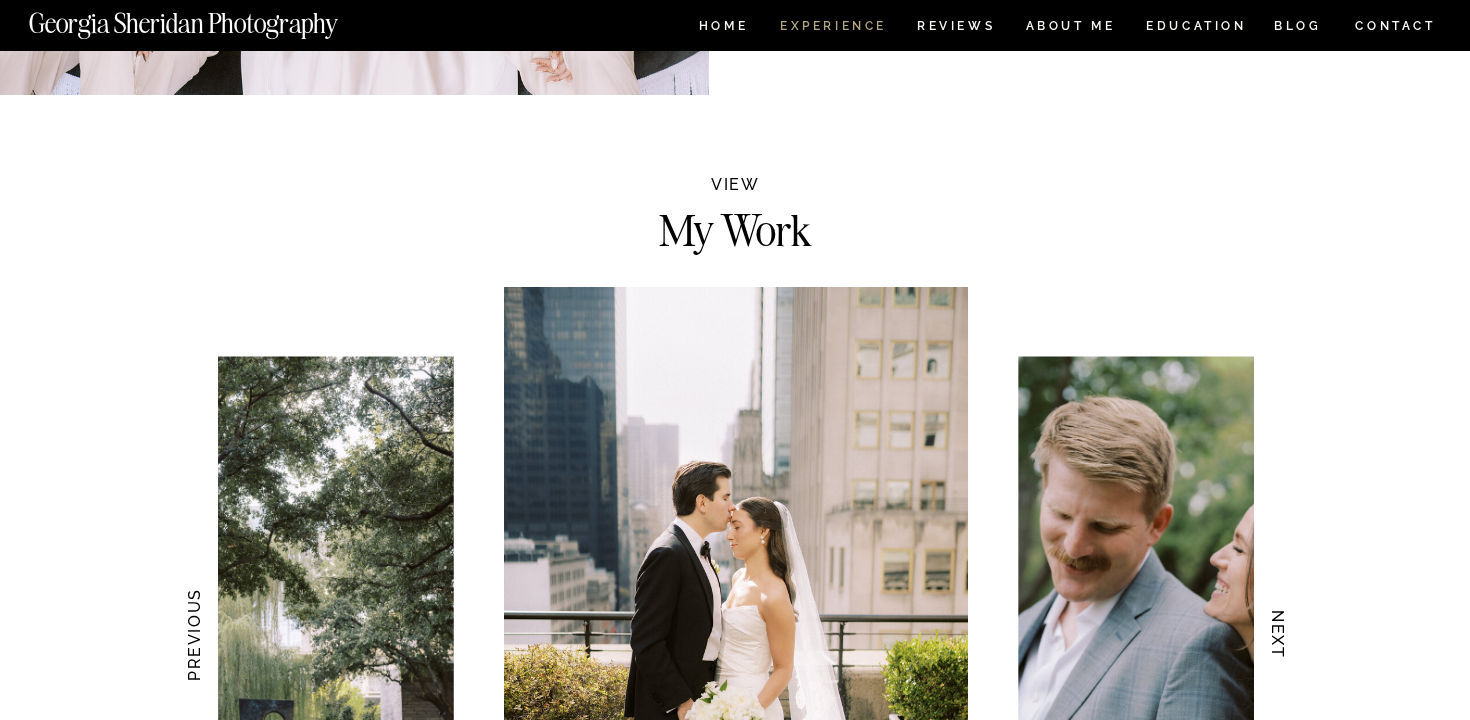 click on "Experience" at bounding box center [832, 28] 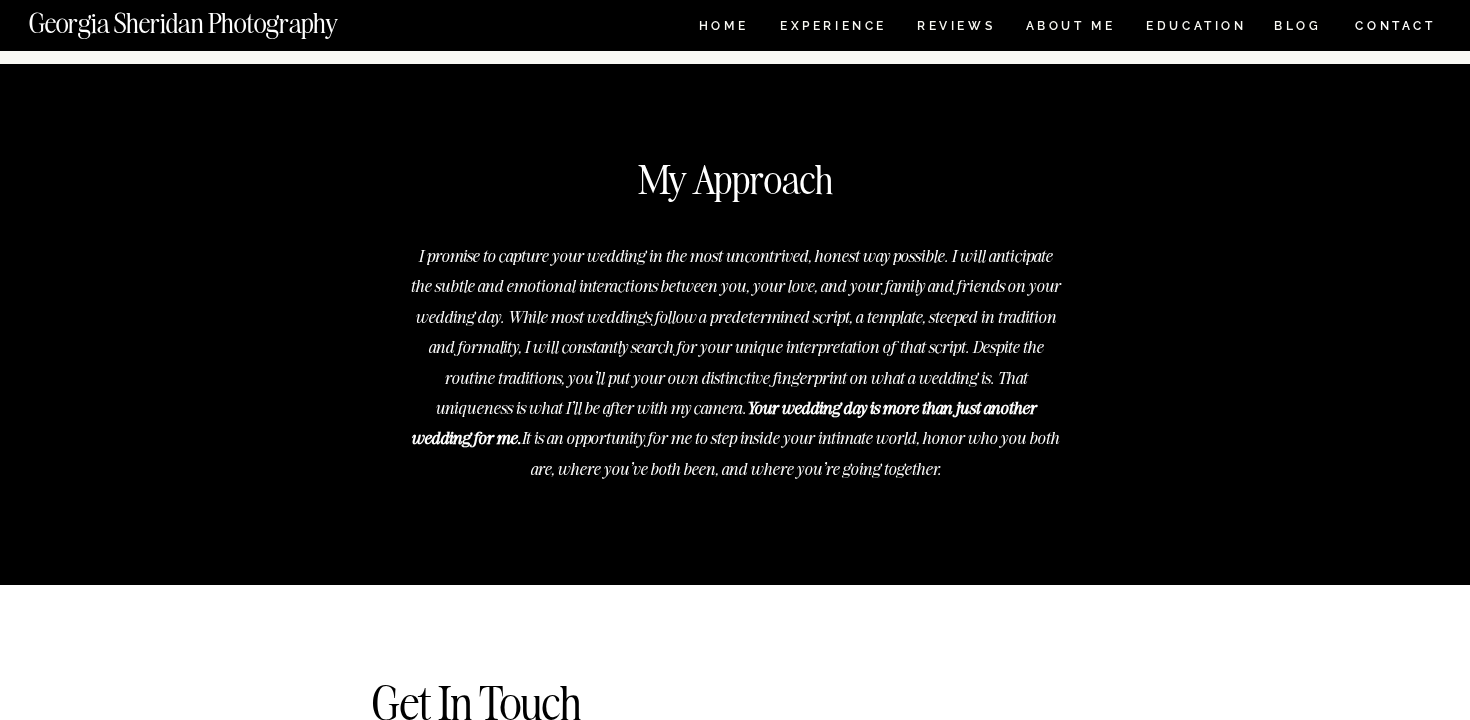 scroll, scrollTop: 7505, scrollLeft: 0, axis: vertical 